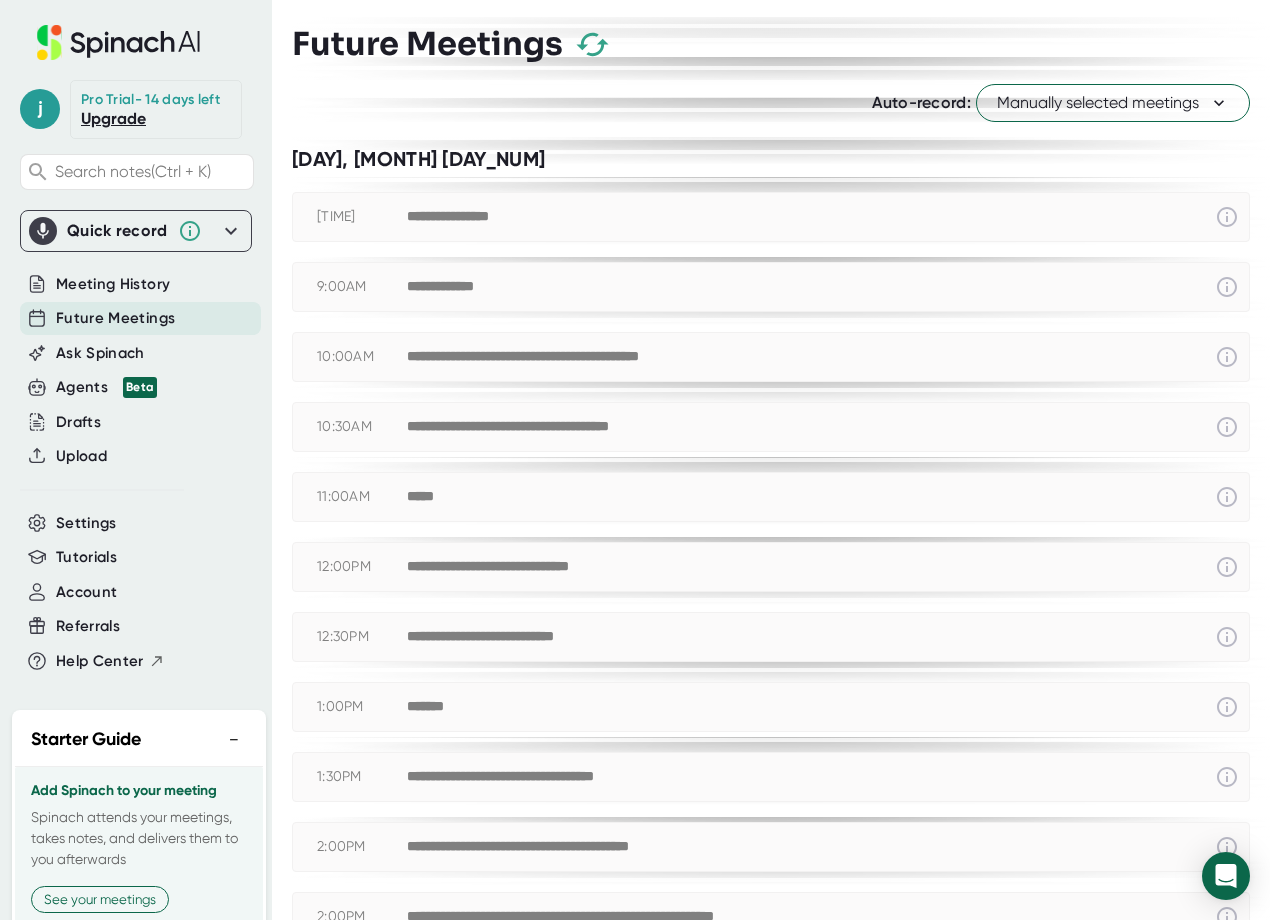scroll, scrollTop: 0, scrollLeft: 0, axis: both 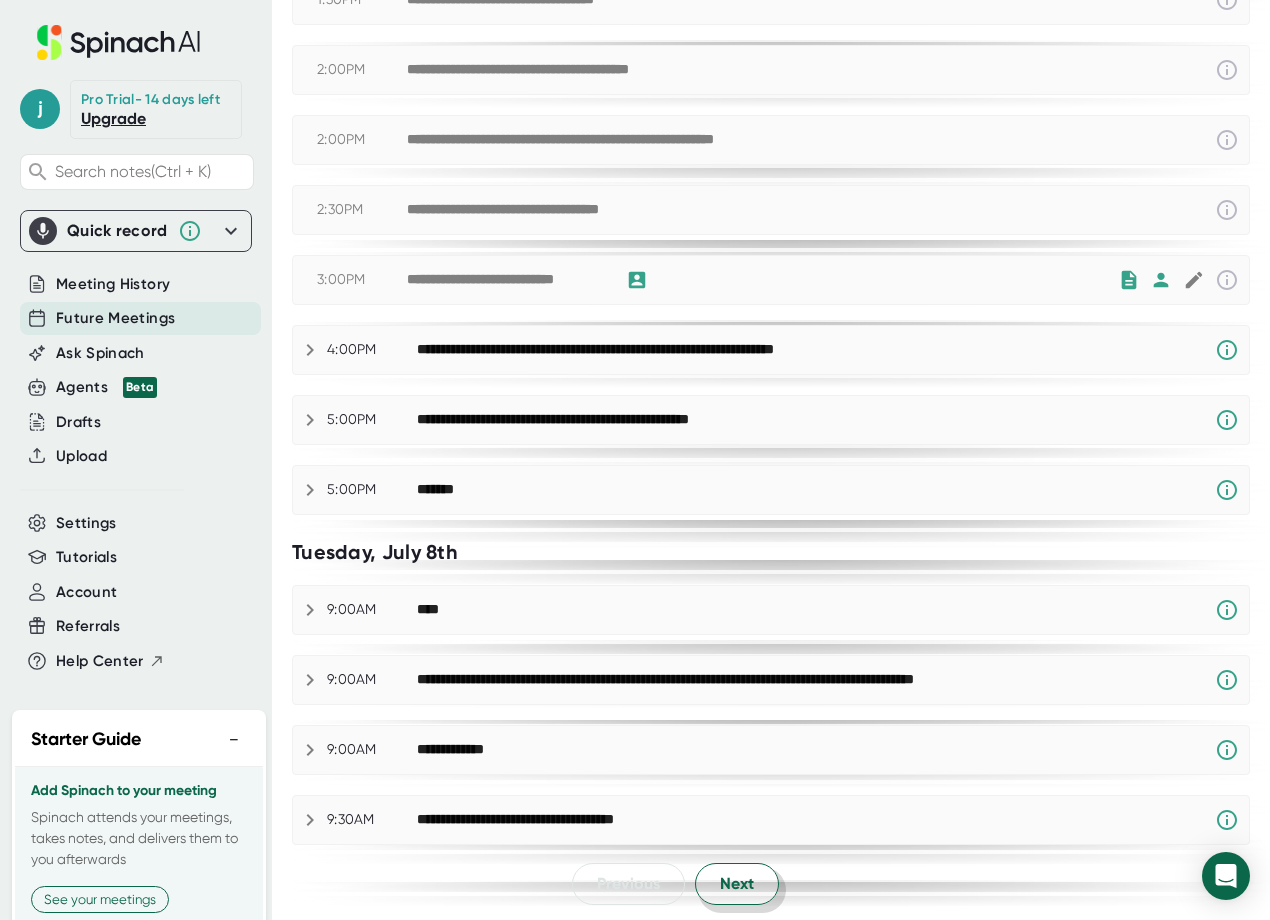 click on "Next" at bounding box center [737, 884] 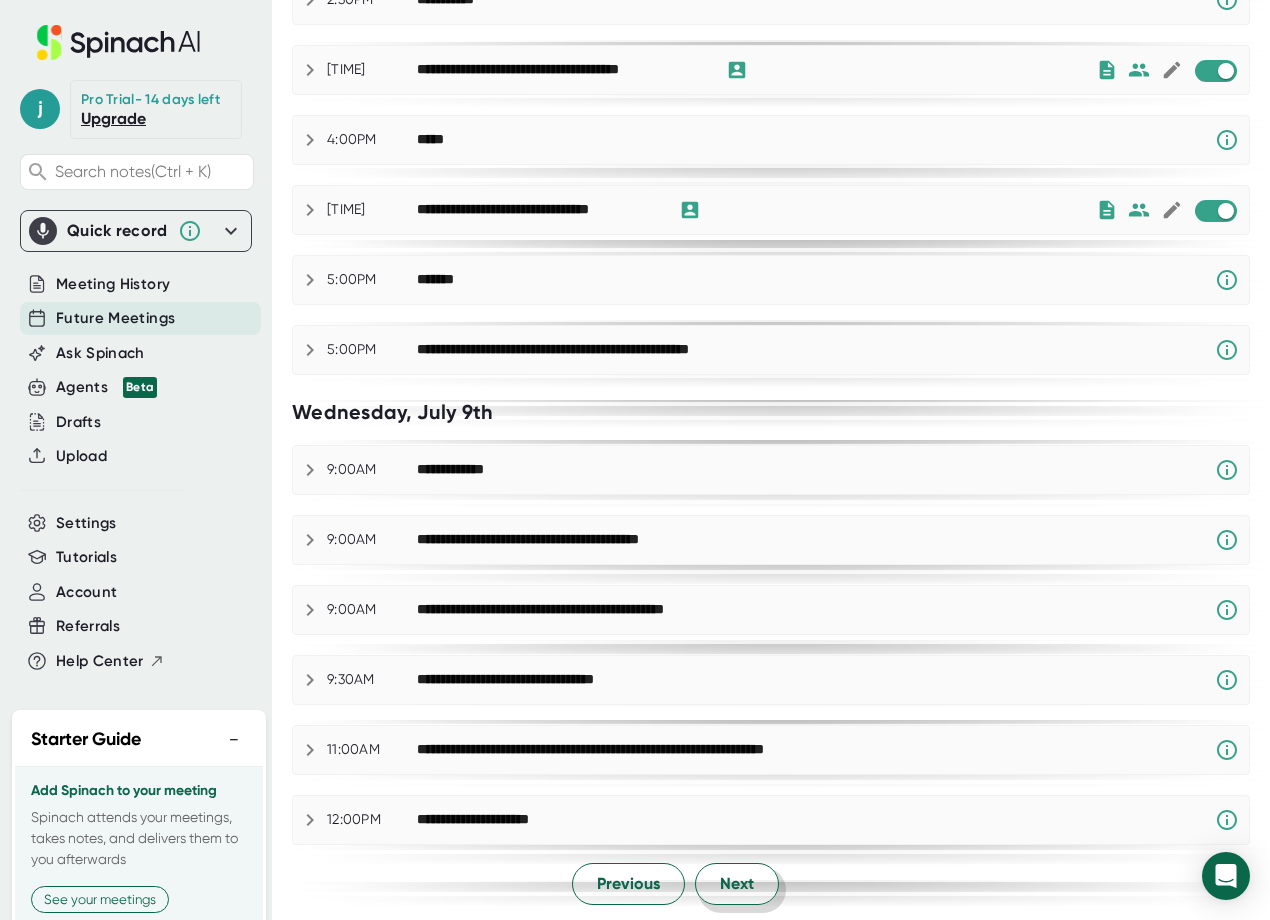 scroll, scrollTop: 0, scrollLeft: 0, axis: both 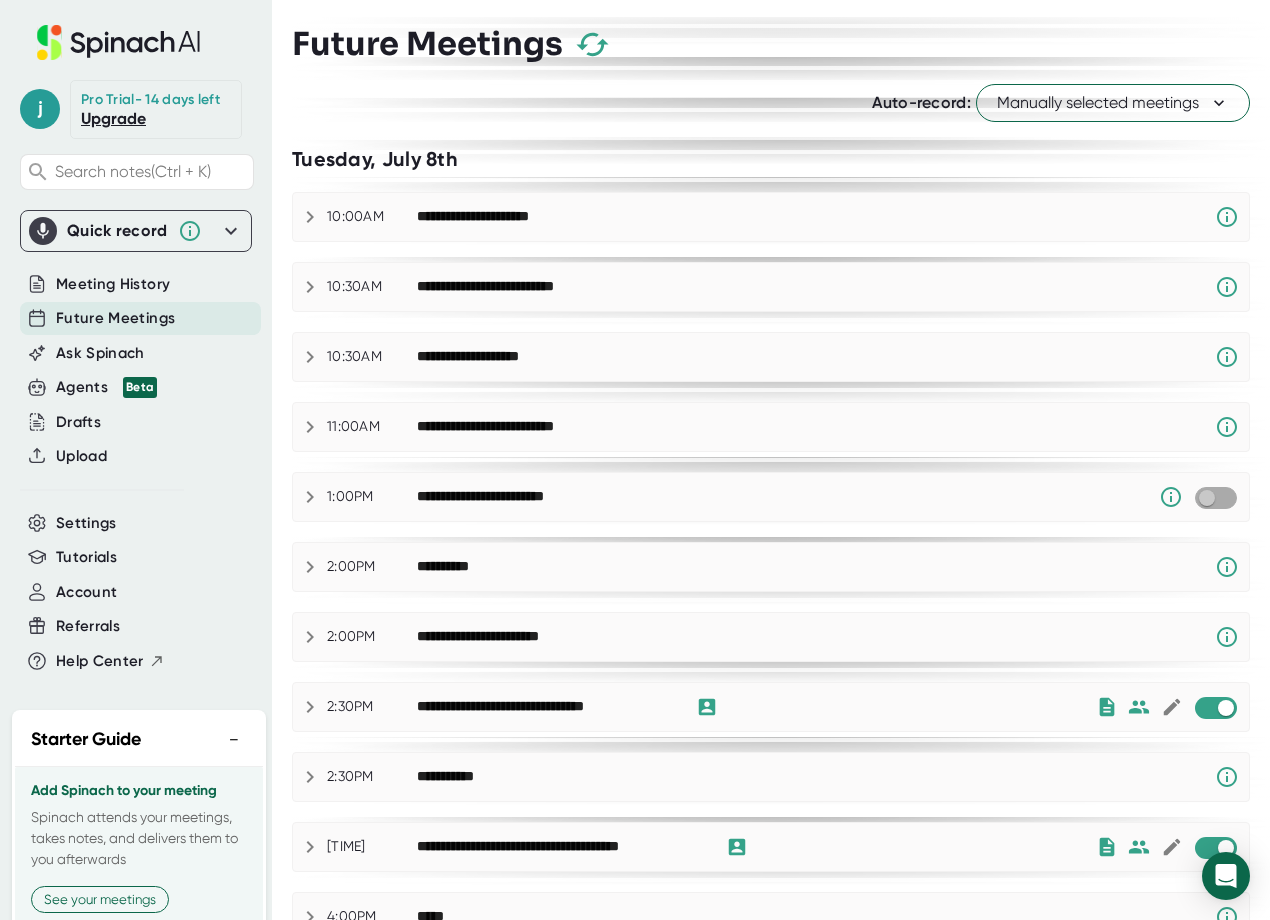 click at bounding box center (1206, 498) 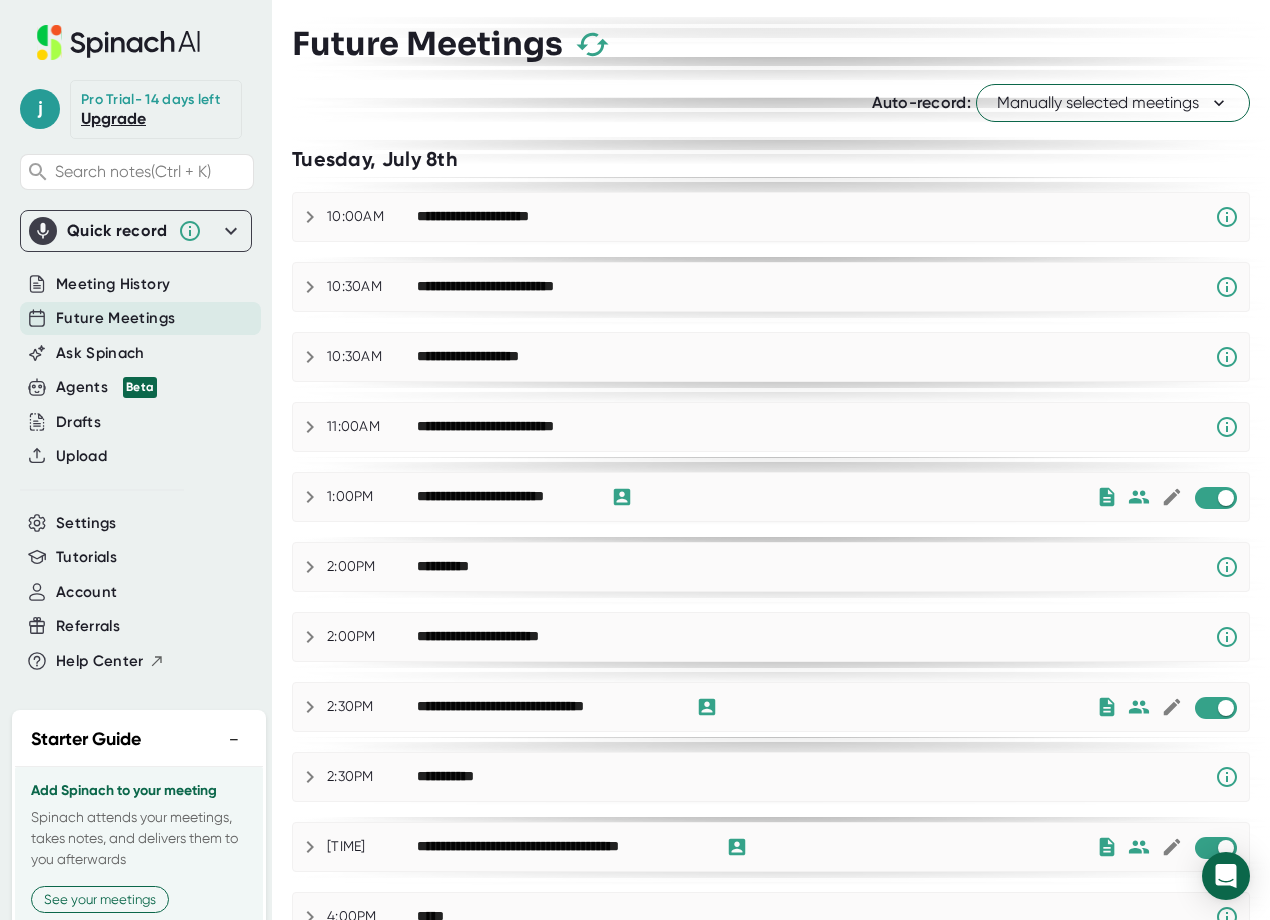 click at bounding box center [310, 497] 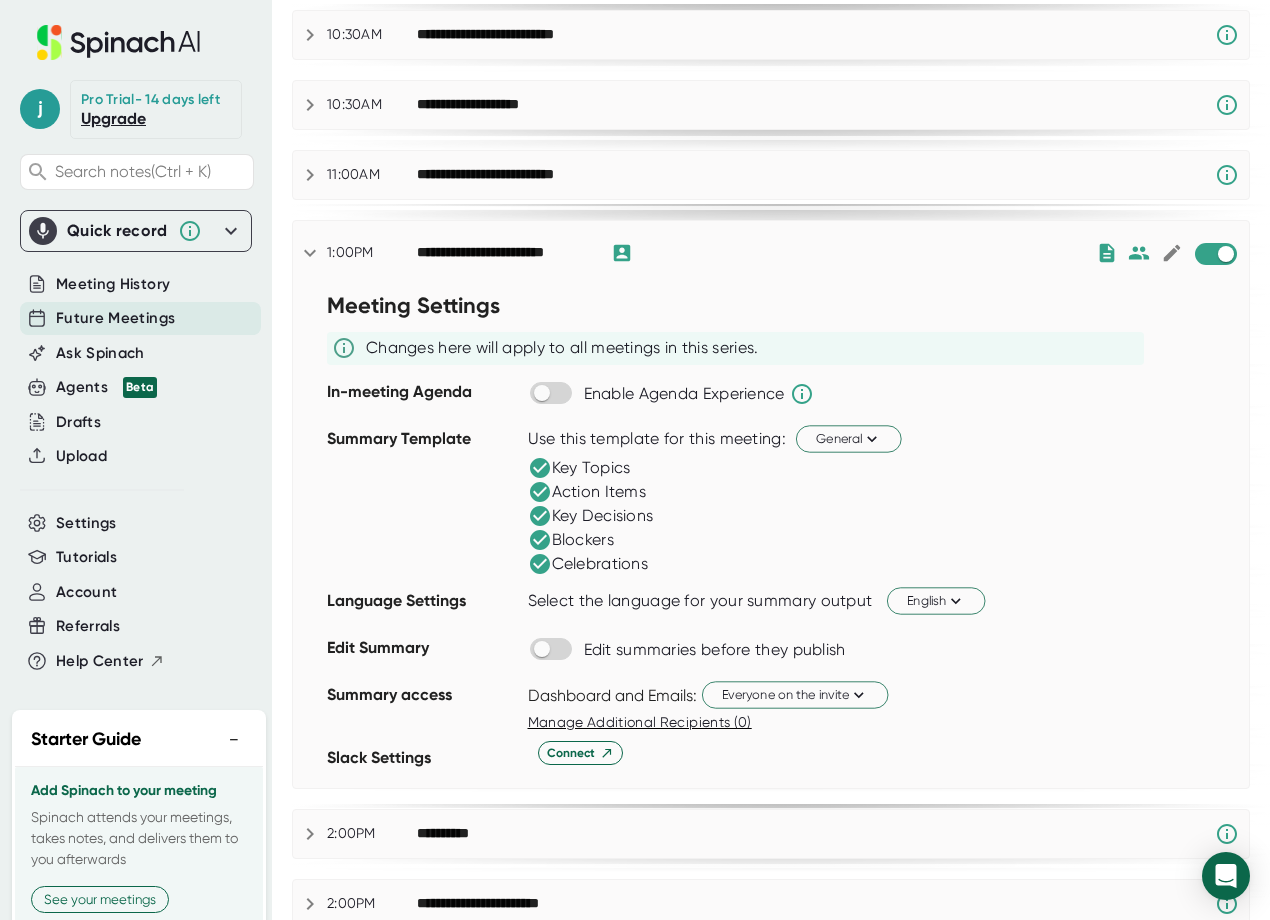 scroll, scrollTop: 300, scrollLeft: 0, axis: vertical 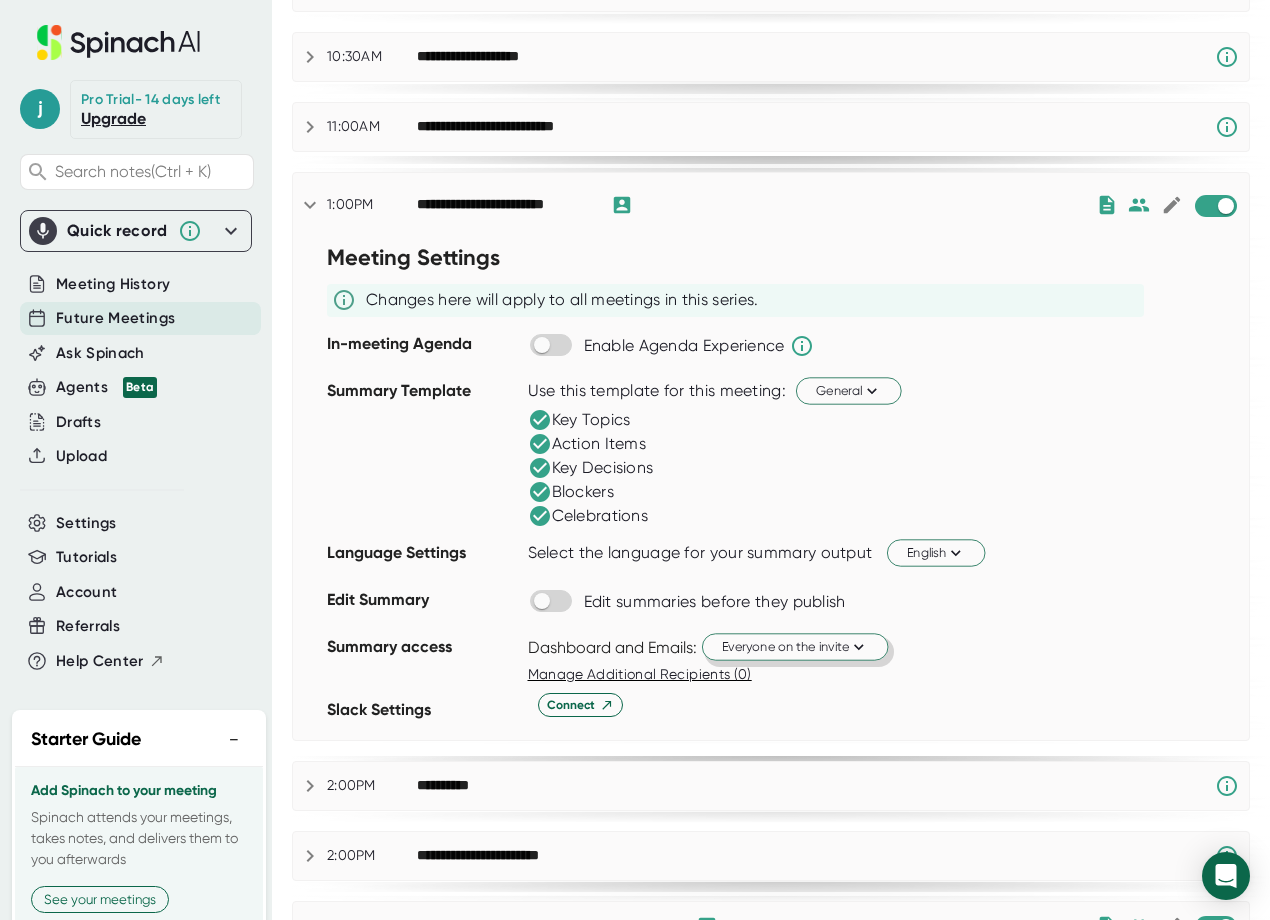 click on "Everyone on the invite" at bounding box center (795, 646) 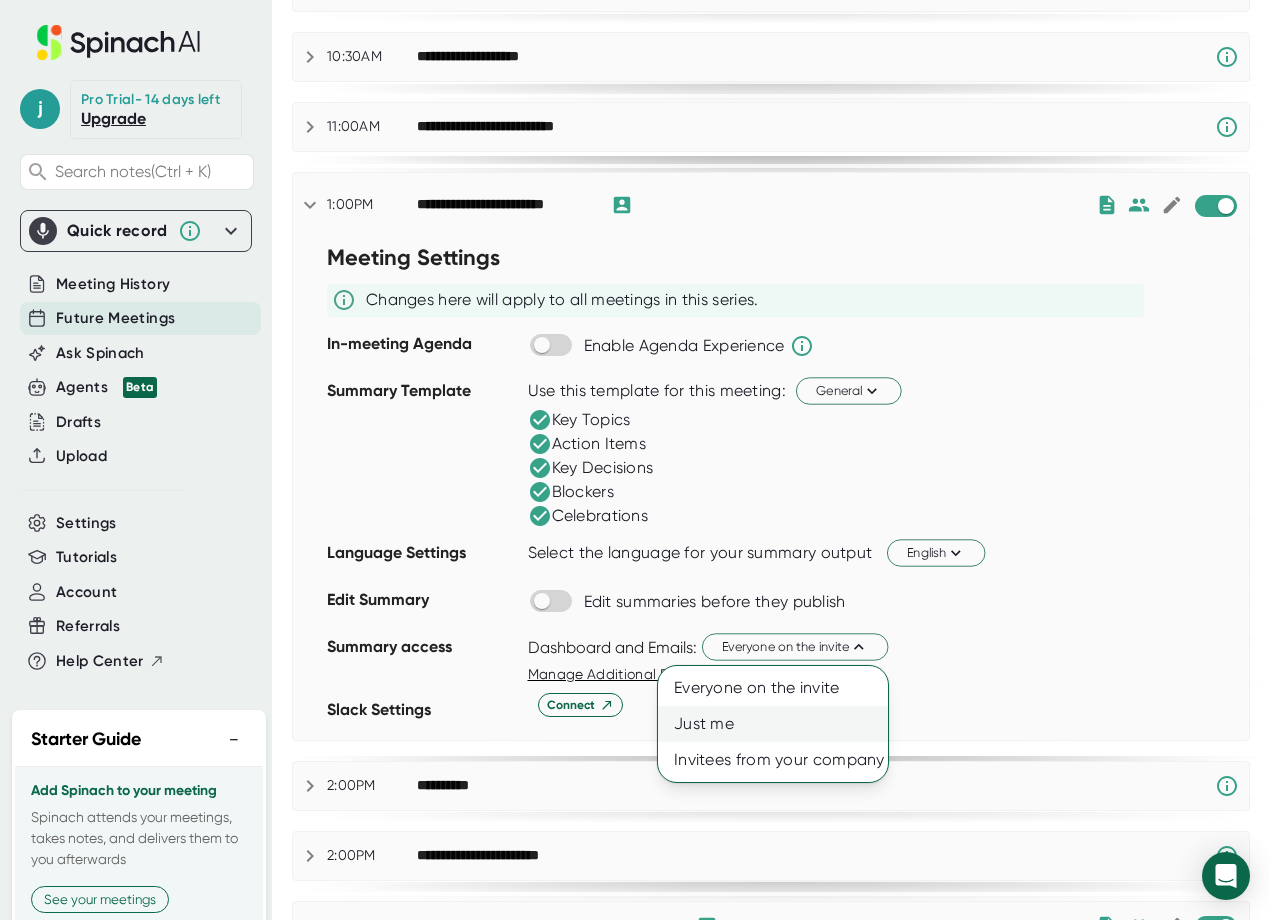 click on "Just me" at bounding box center [773, 688] 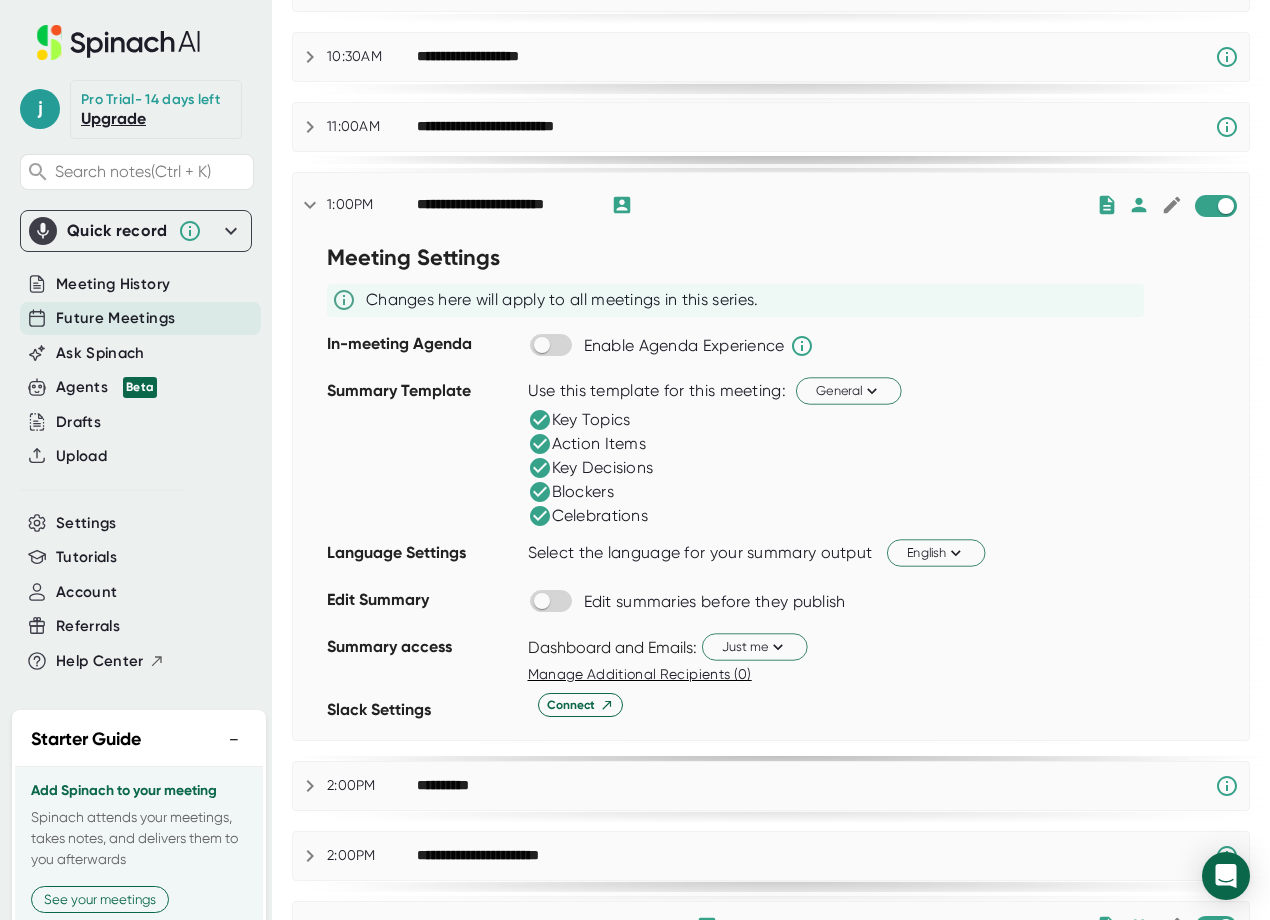click on "Meeting Settings Changes here will apply to all meetings in this series. In-meeting Agenda Enable Agenda Experience Summary Template Use this template for this meeting:  General Key Topics Action Items Key Decisions Blockers Celebrations Language Settings Select the language for your summary output English Edit Summary Edit summaries before they publish Summary access Dashboard and Emails: Just me Manage Additional Recipients (0) Slack Settings Connect" at bounding box center (771, 488) 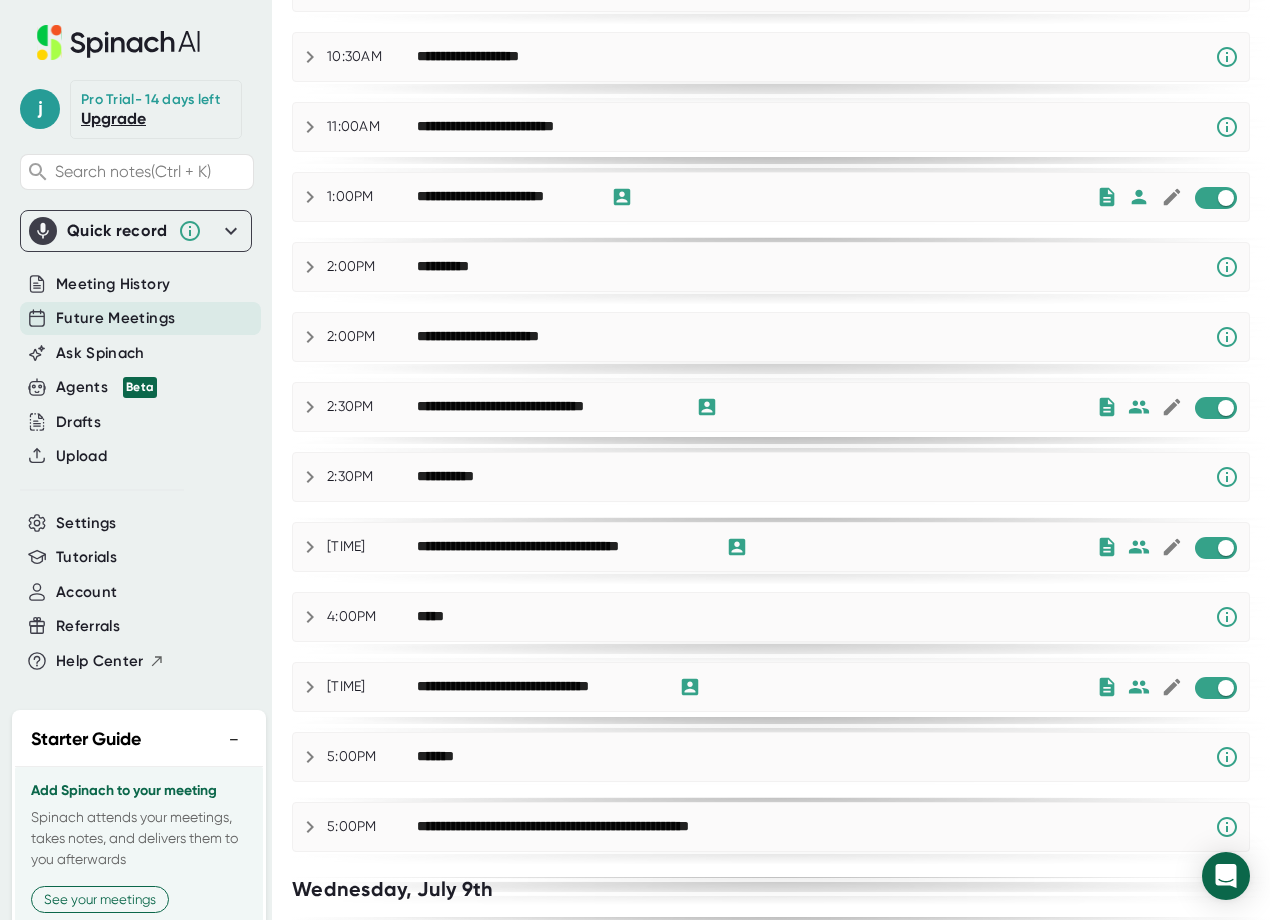 click at bounding box center (310, 407) 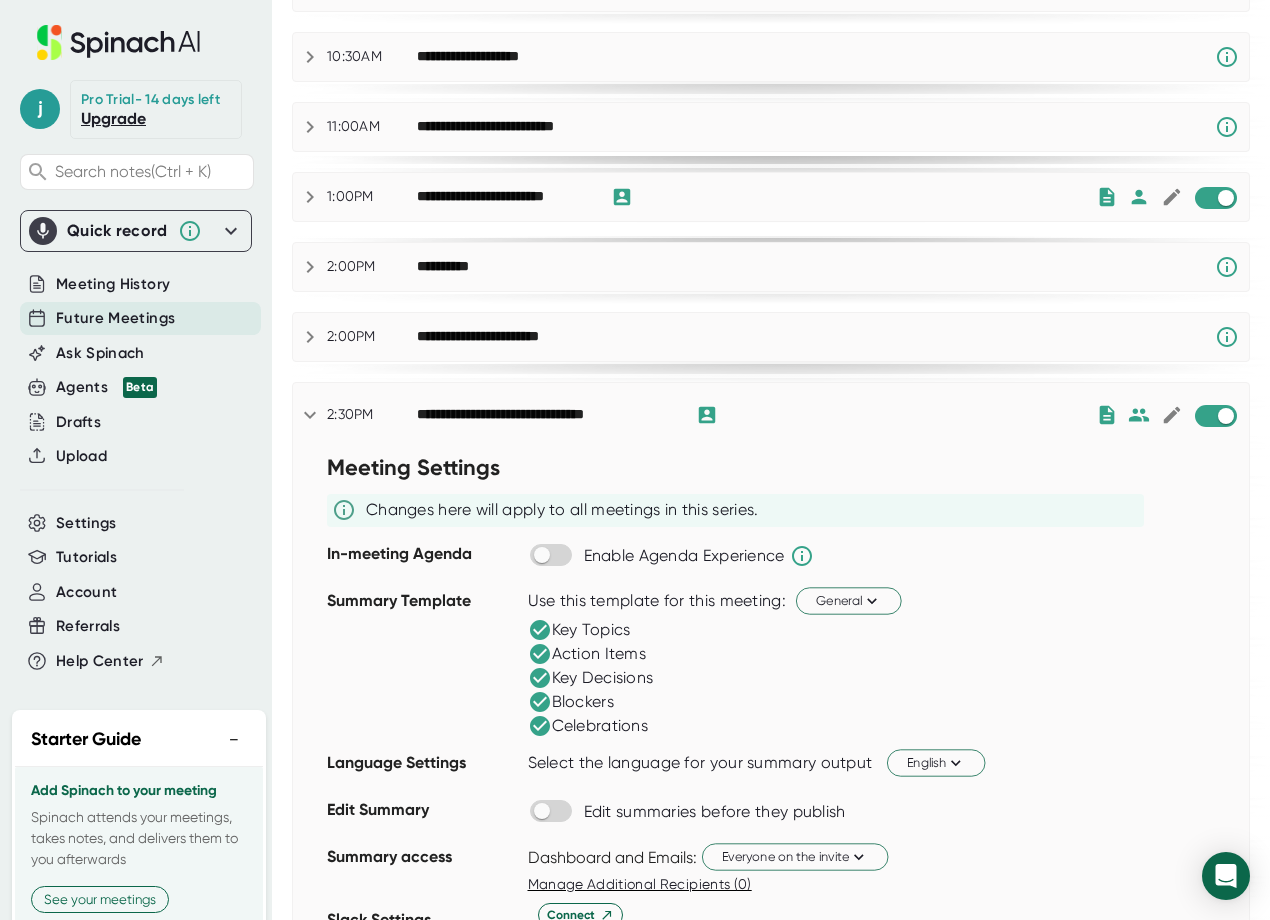 scroll, scrollTop: 400, scrollLeft: 0, axis: vertical 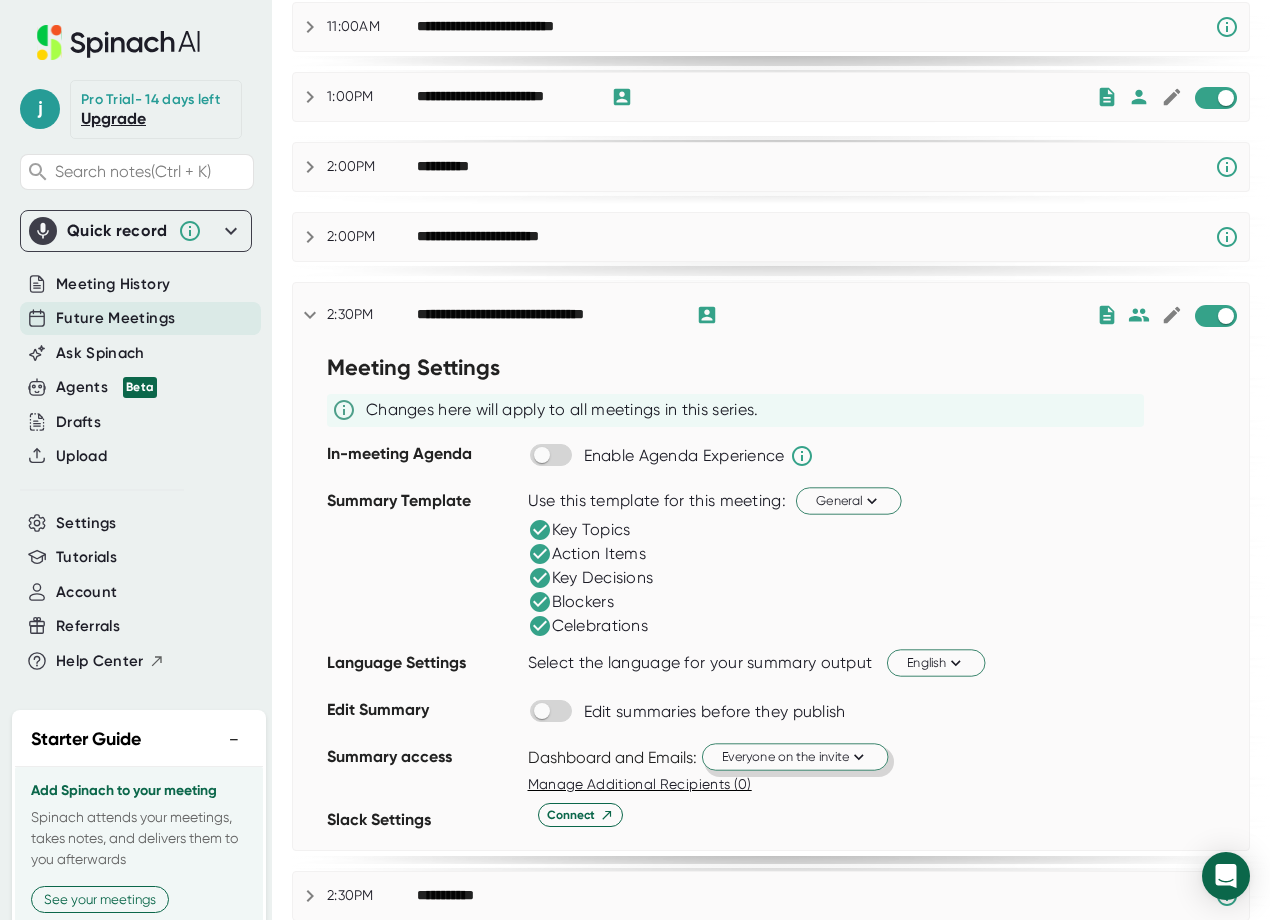 click on "Everyone on the invite" at bounding box center (795, 756) 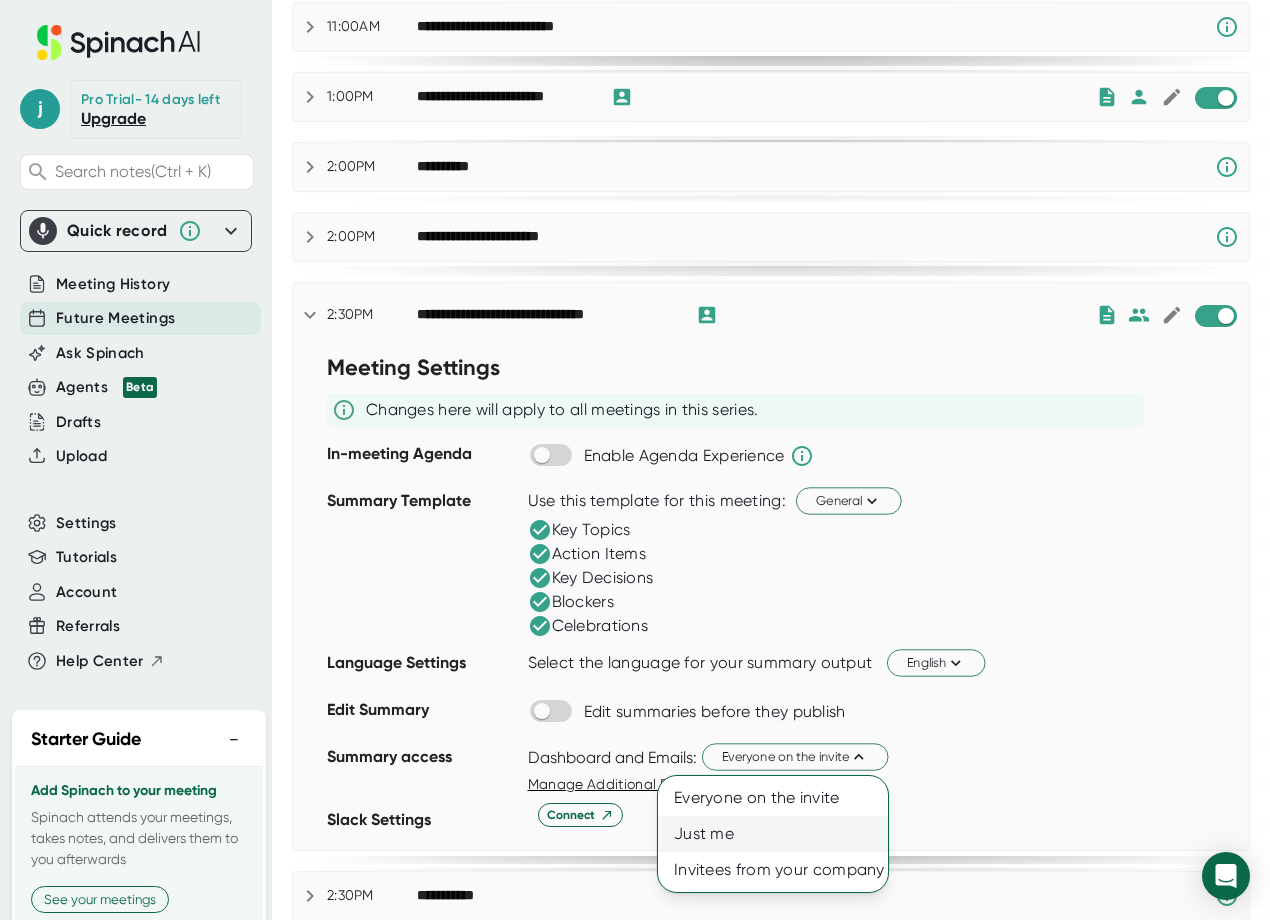 click on "Just me" at bounding box center (773, 798) 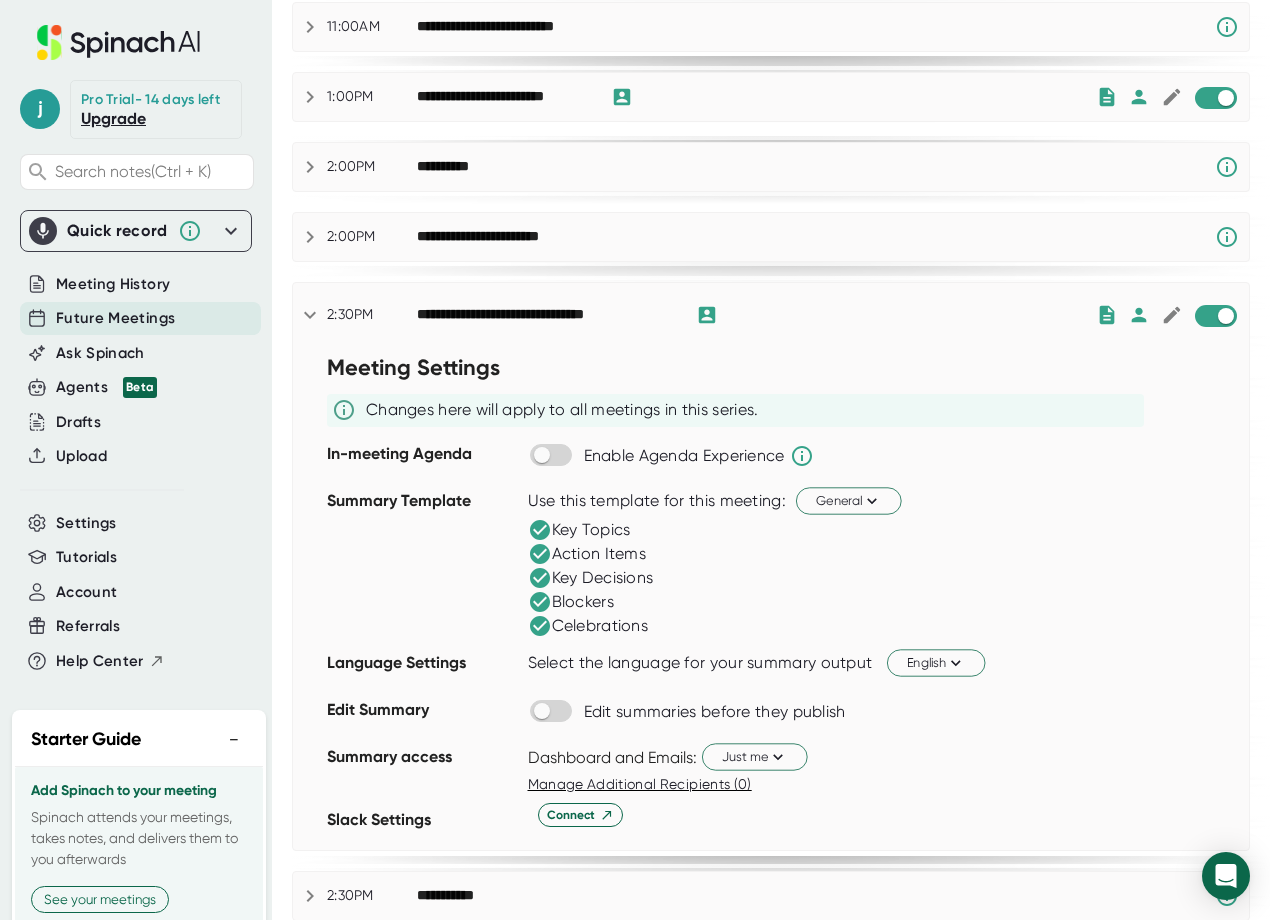 click on "Manage Additional Recipients (0)" at bounding box center (889, 784) 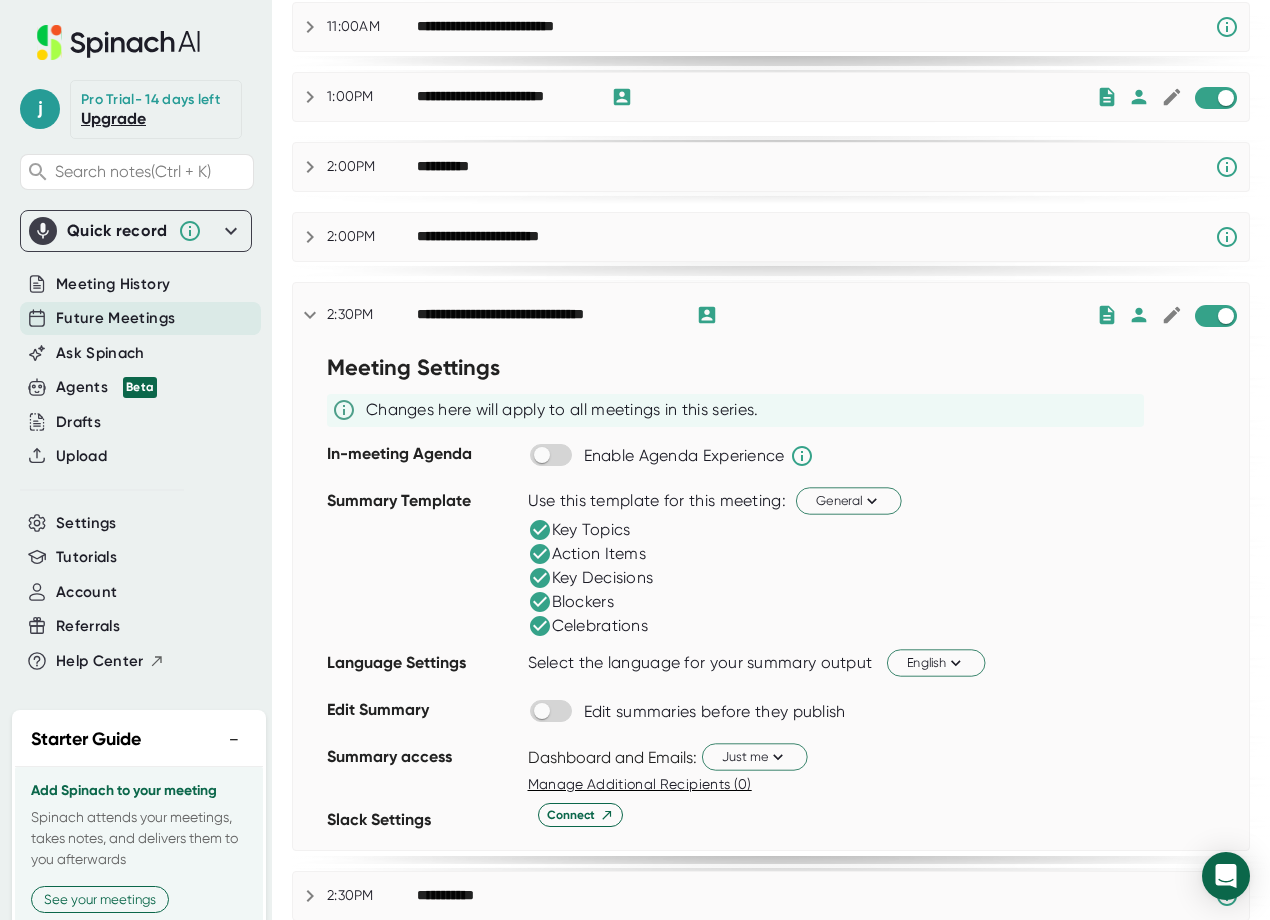click at bounding box center (310, 315) 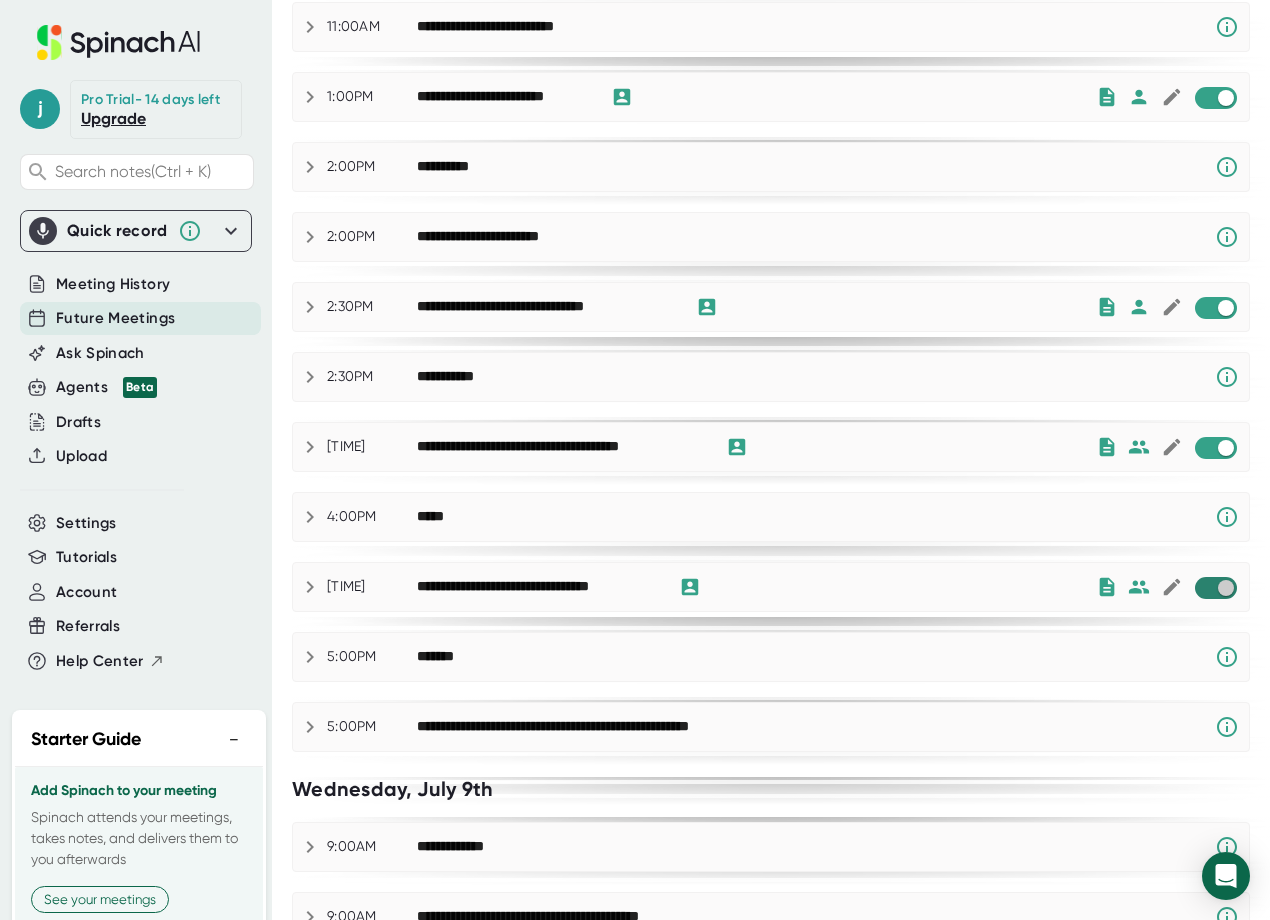 click at bounding box center [1225, 588] 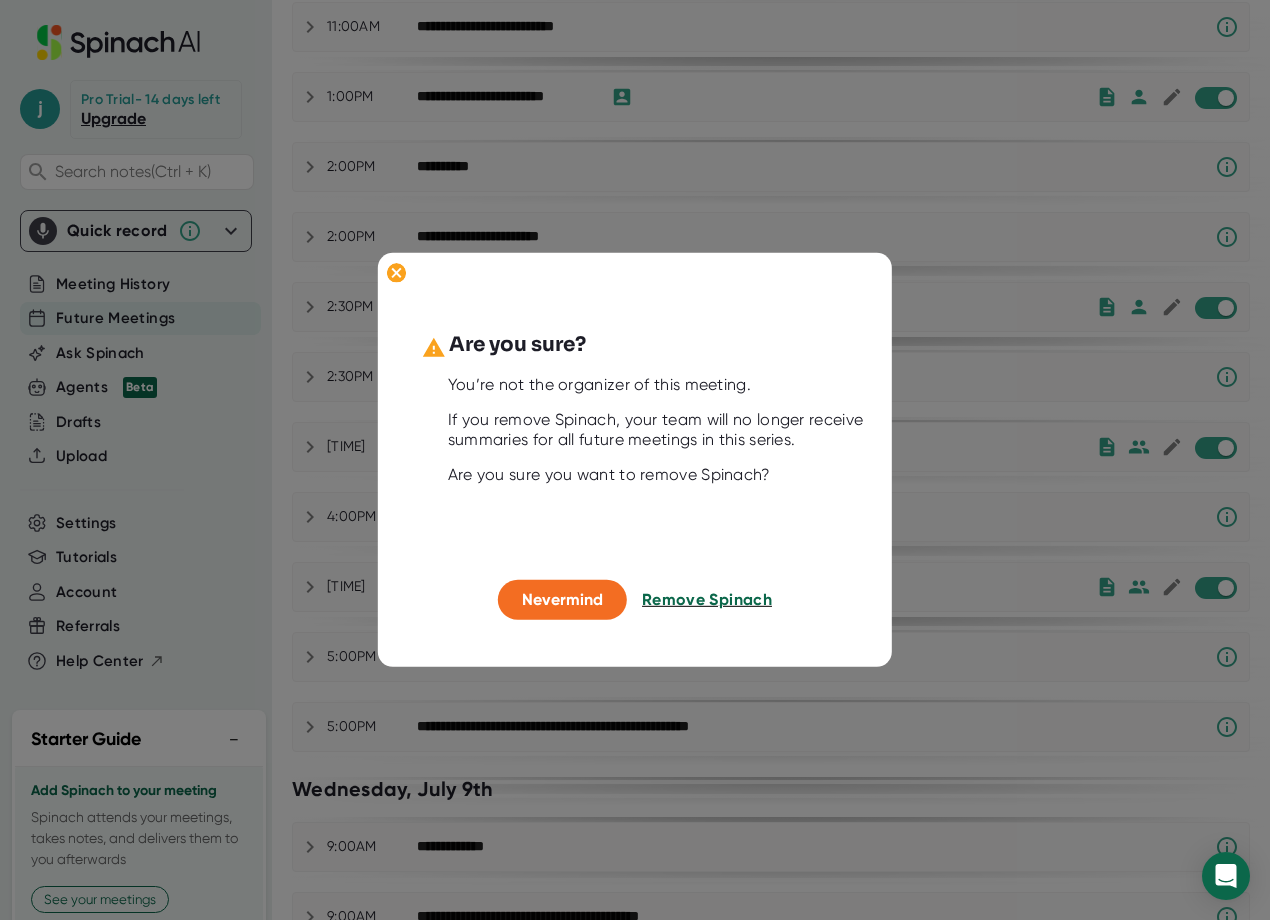 click on "Remove Spinach" at bounding box center (707, 599) 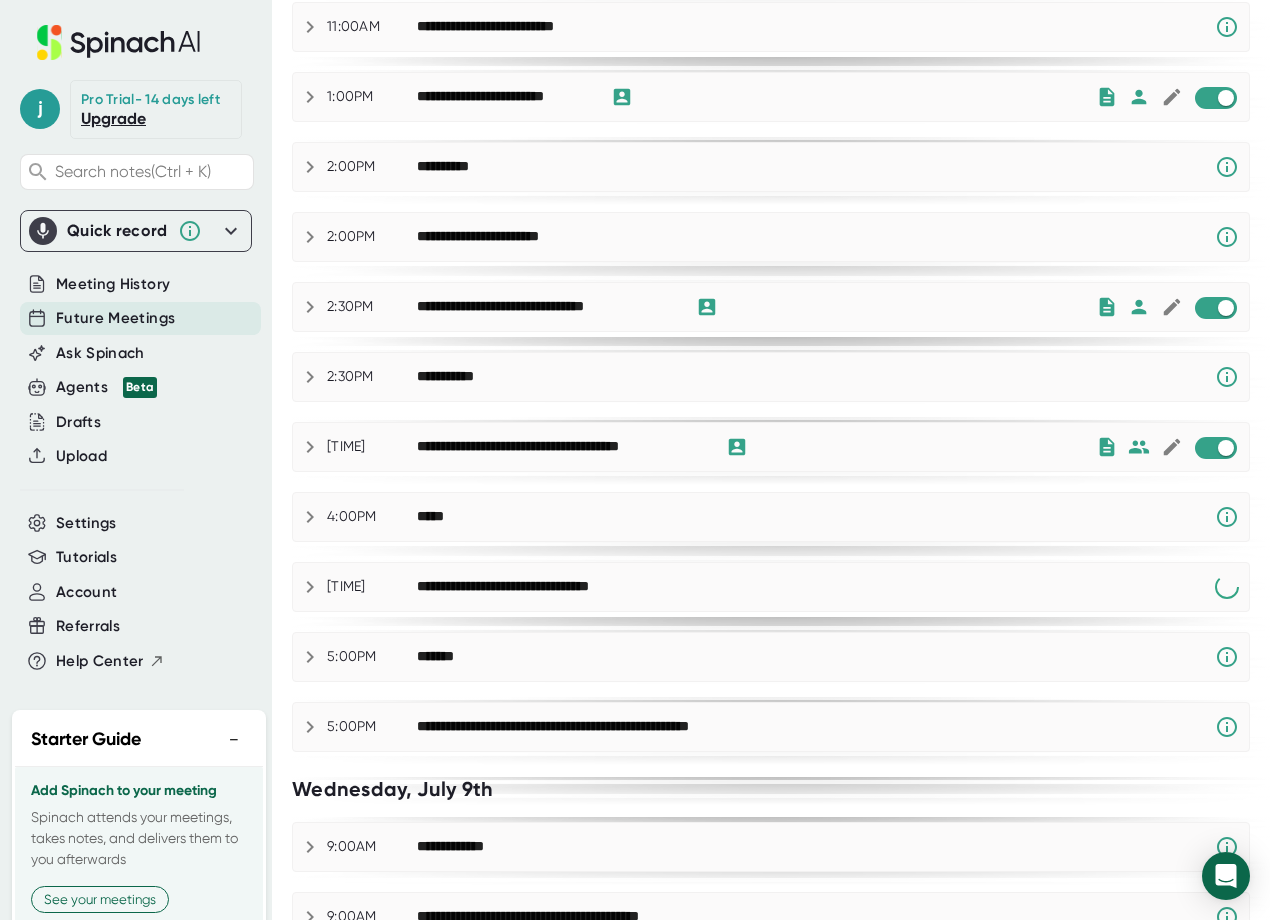 click at bounding box center (310, 447) 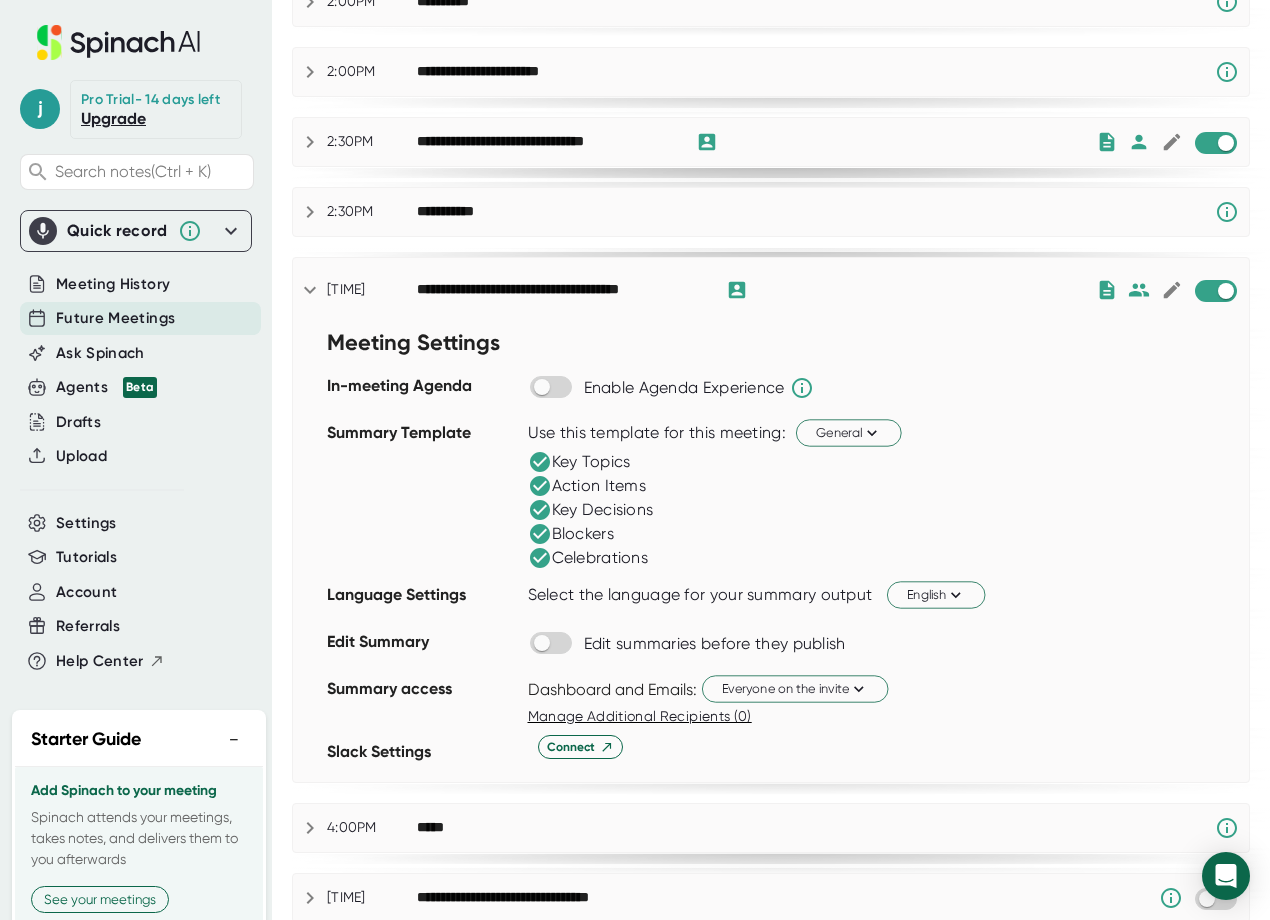 scroll, scrollTop: 600, scrollLeft: 0, axis: vertical 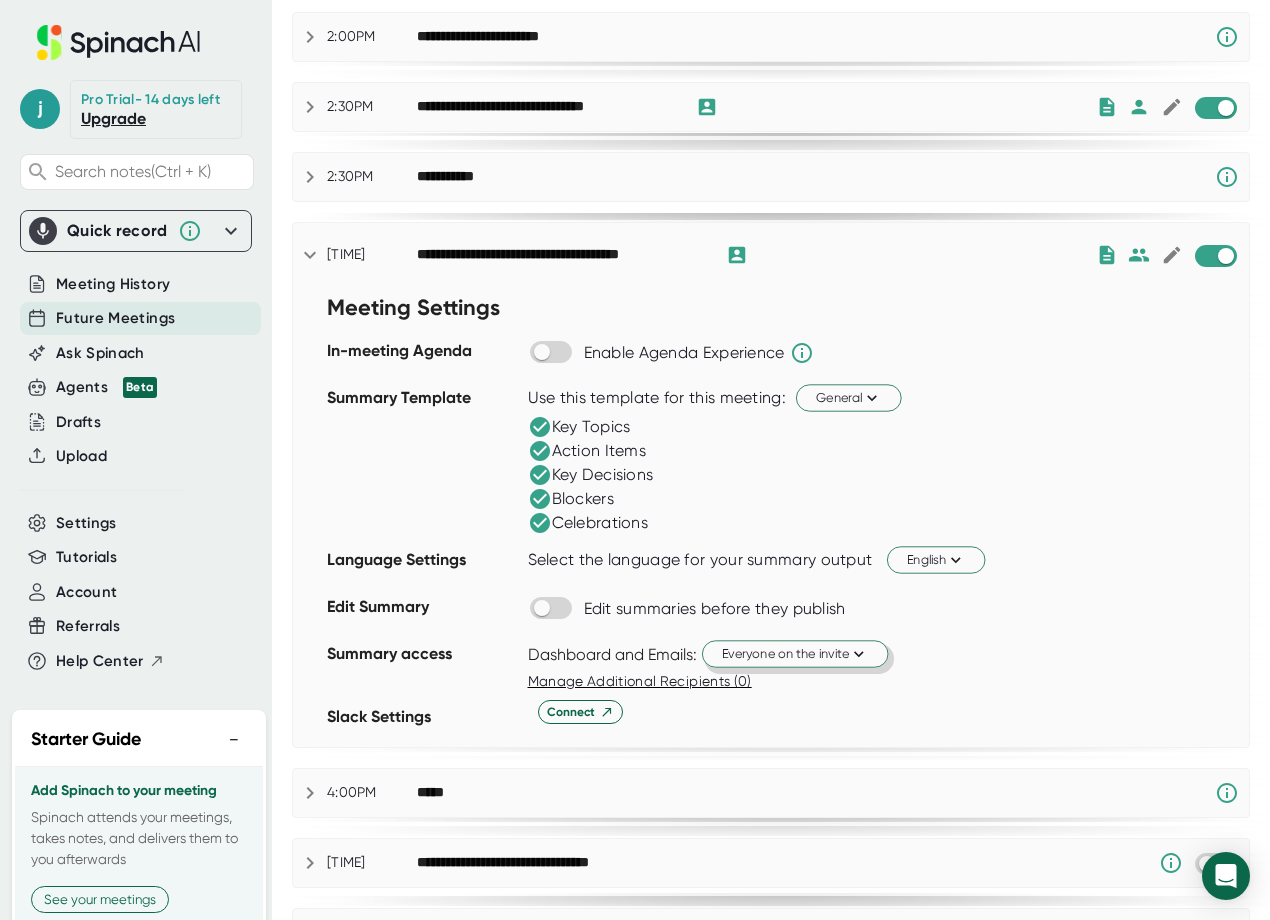 click on "Everyone on the invite" at bounding box center [795, 653] 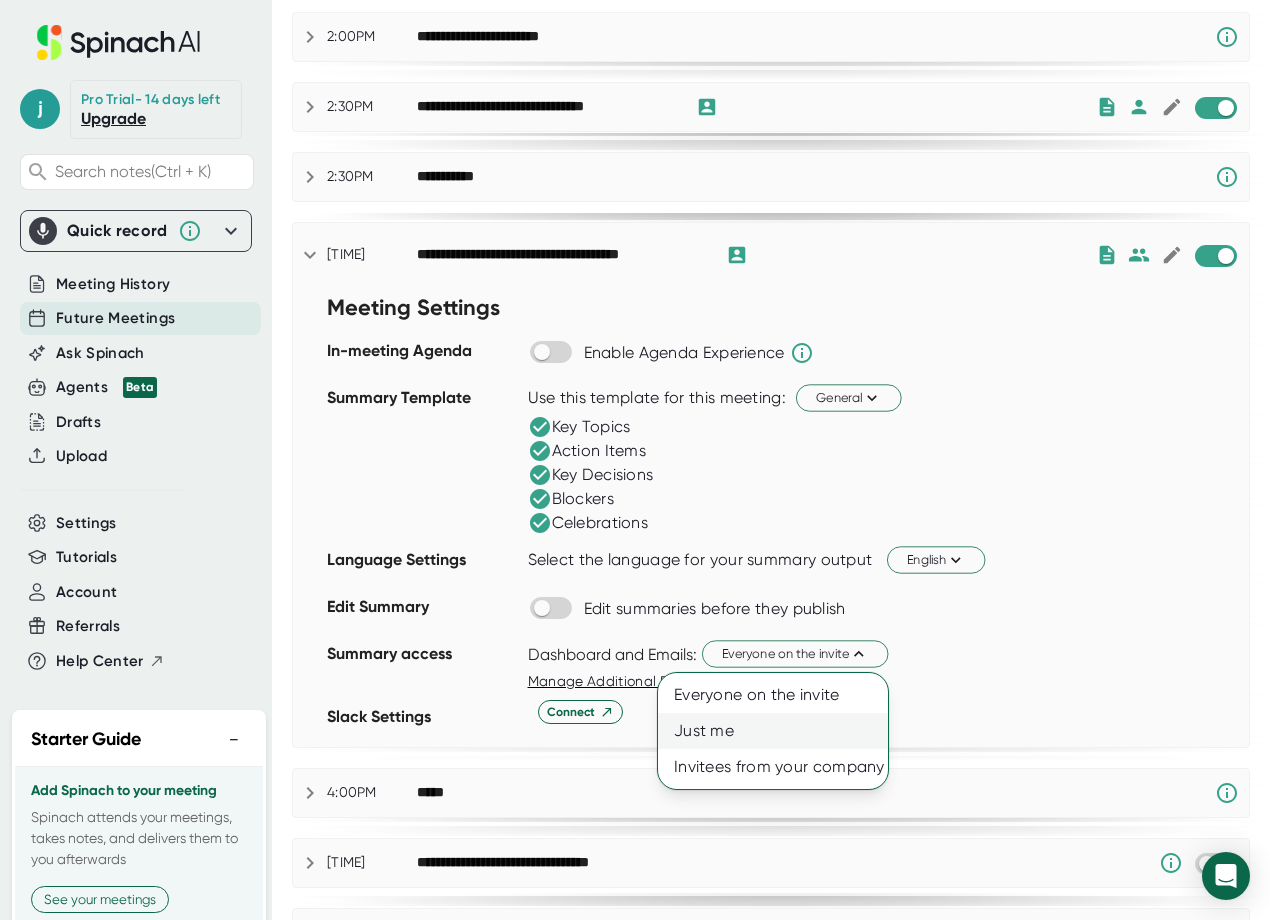 click on "Just me" at bounding box center (773, 695) 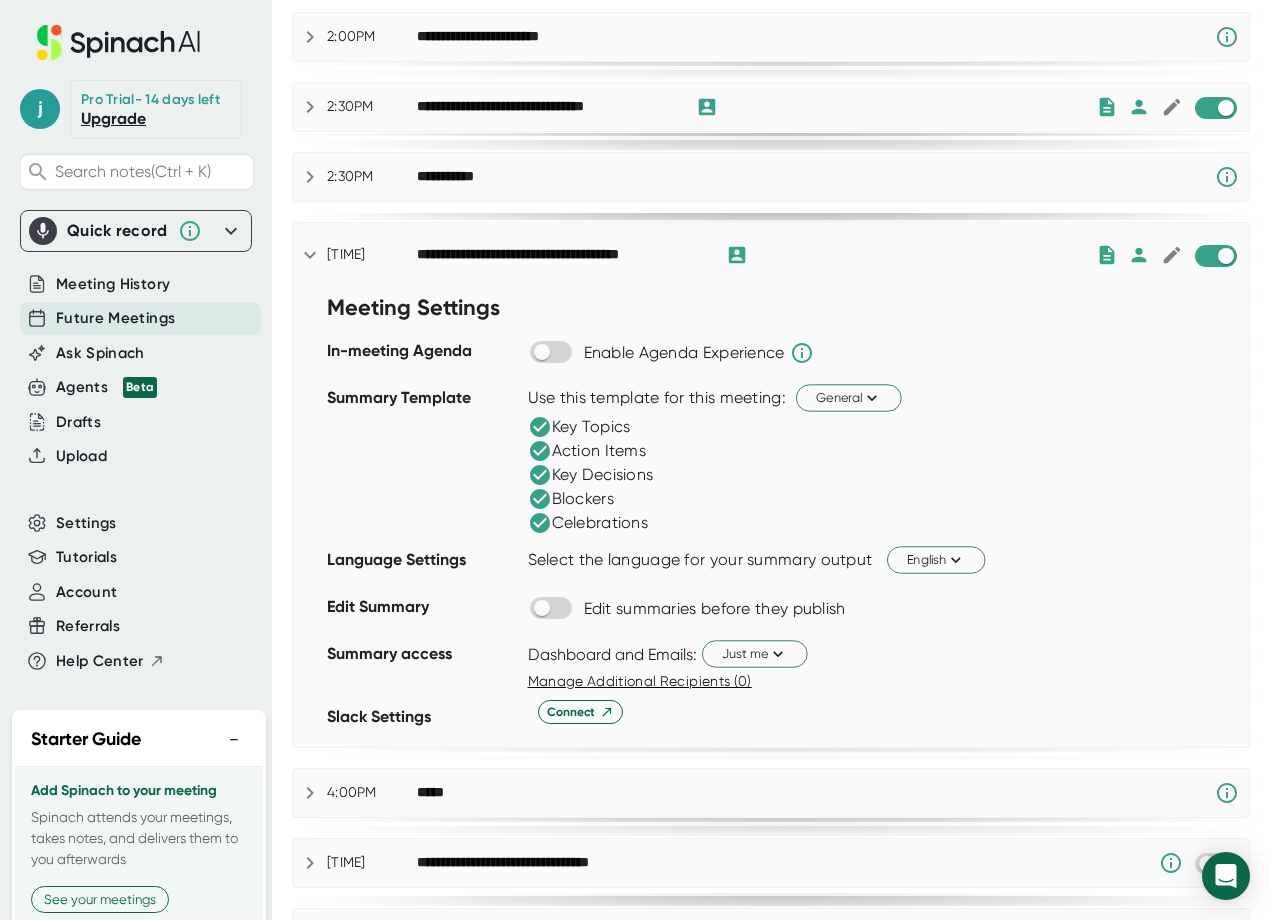 click on "Manage Additional Recipients (0)" at bounding box center [889, 681] 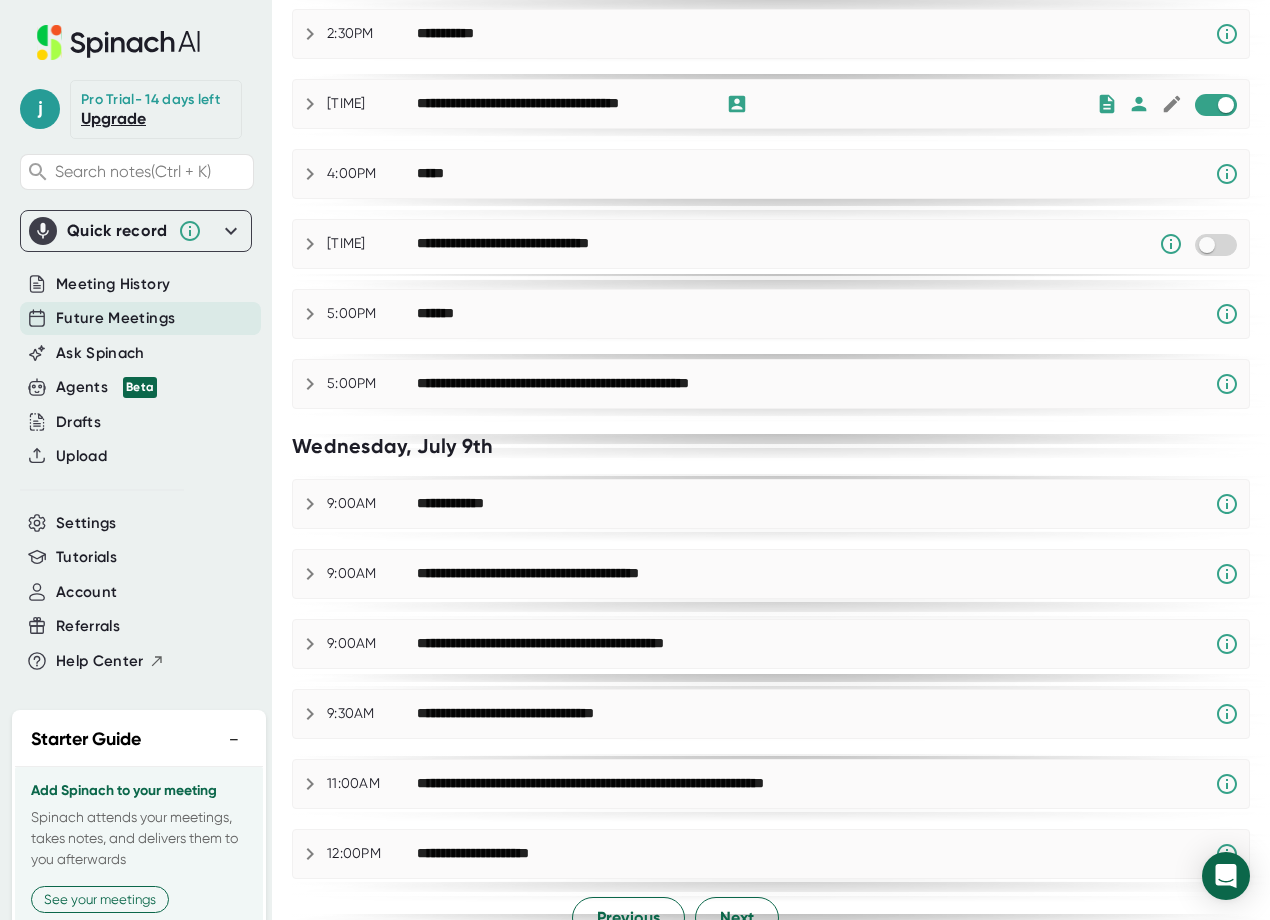 scroll, scrollTop: 777, scrollLeft: 0, axis: vertical 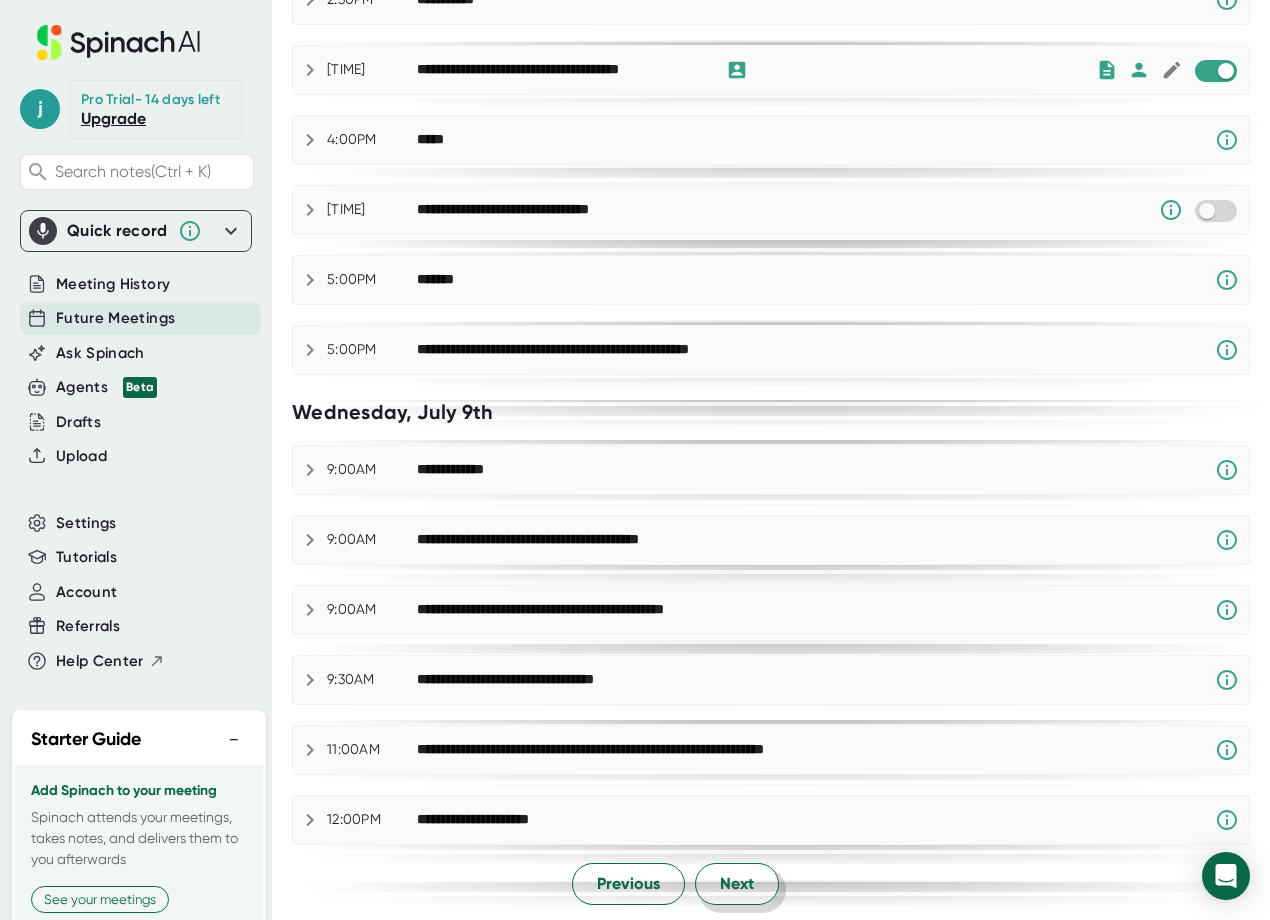 click on "Next" at bounding box center (628, 884) 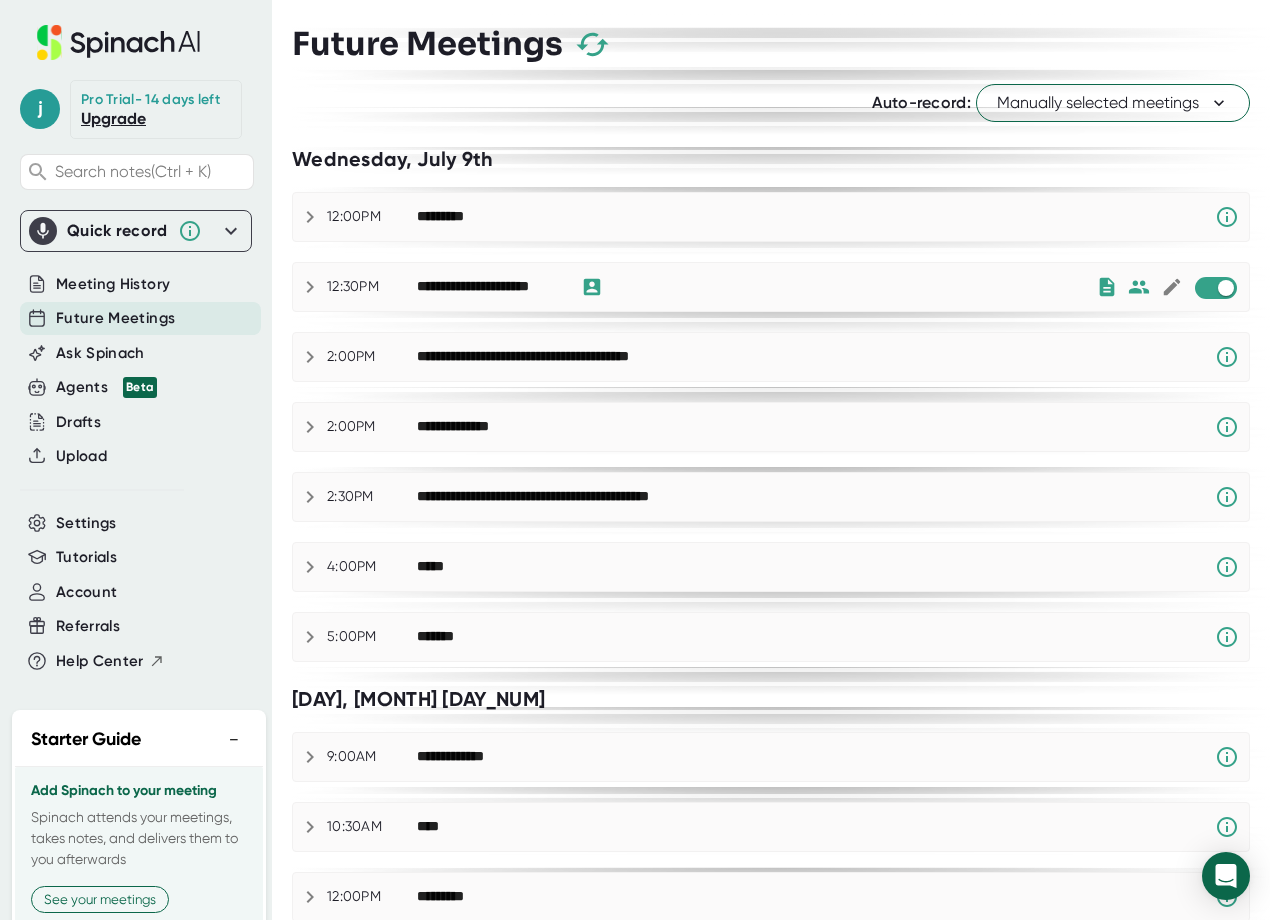 click at bounding box center [310, 287] 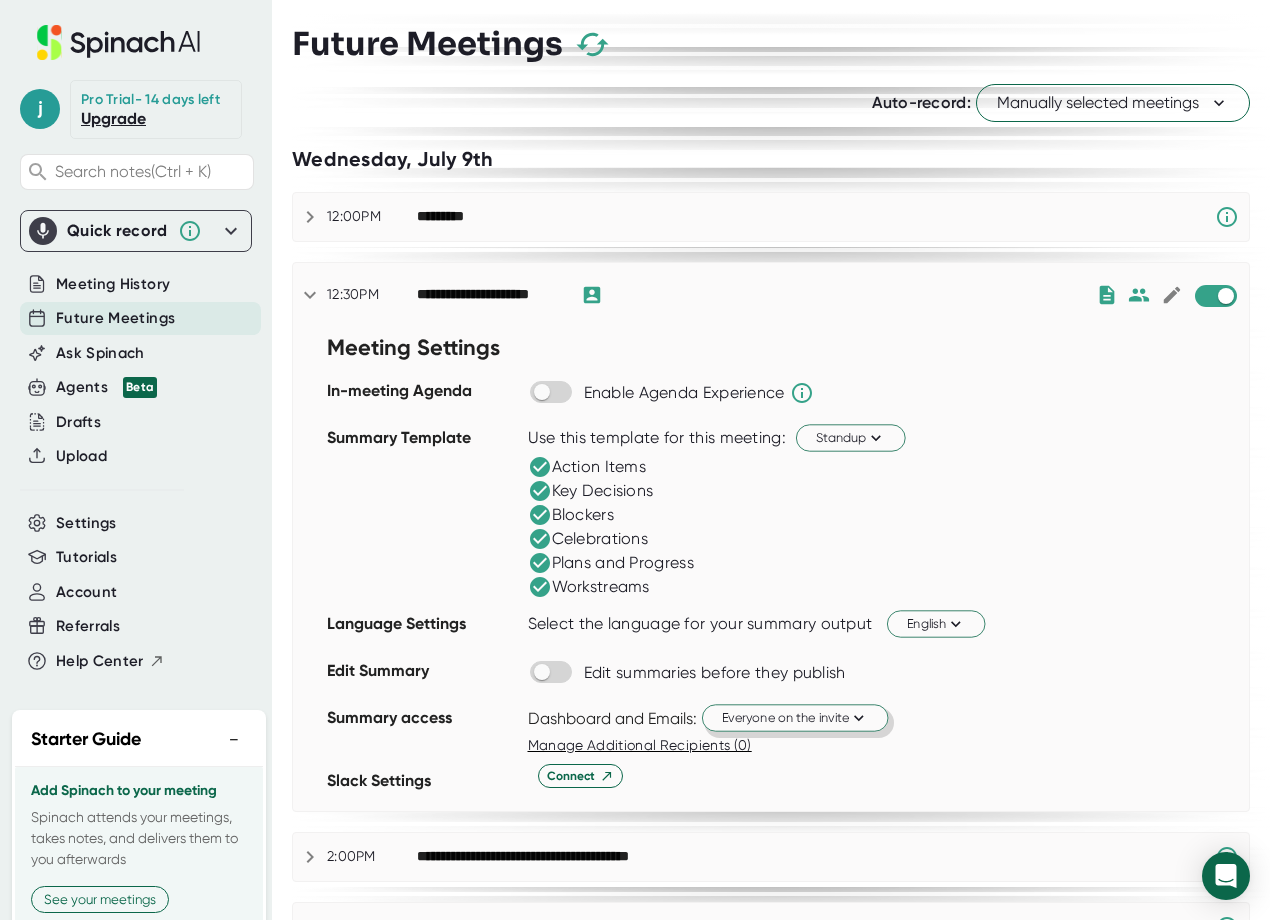 click at bounding box center [858, 717] 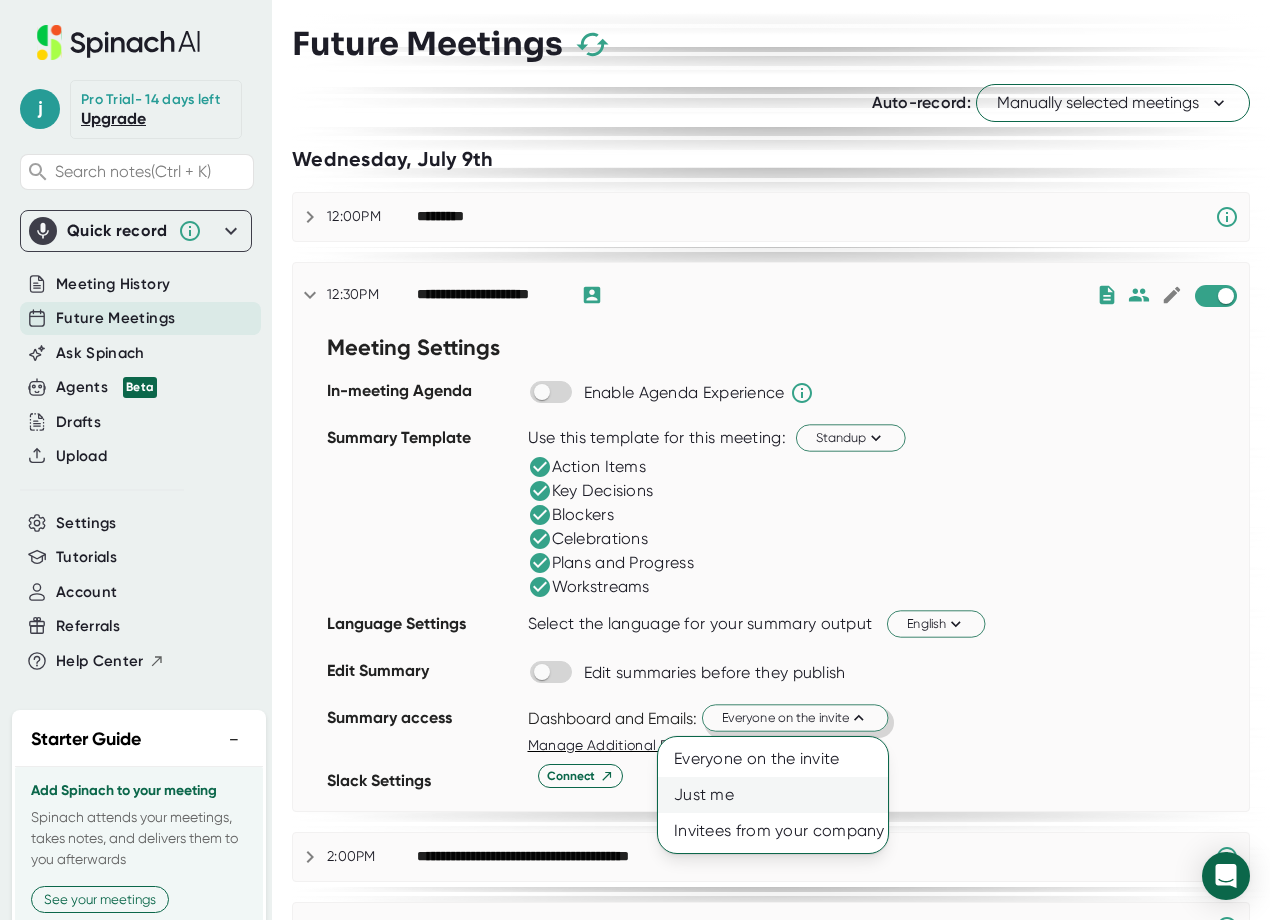 click on "Just me" at bounding box center (773, 759) 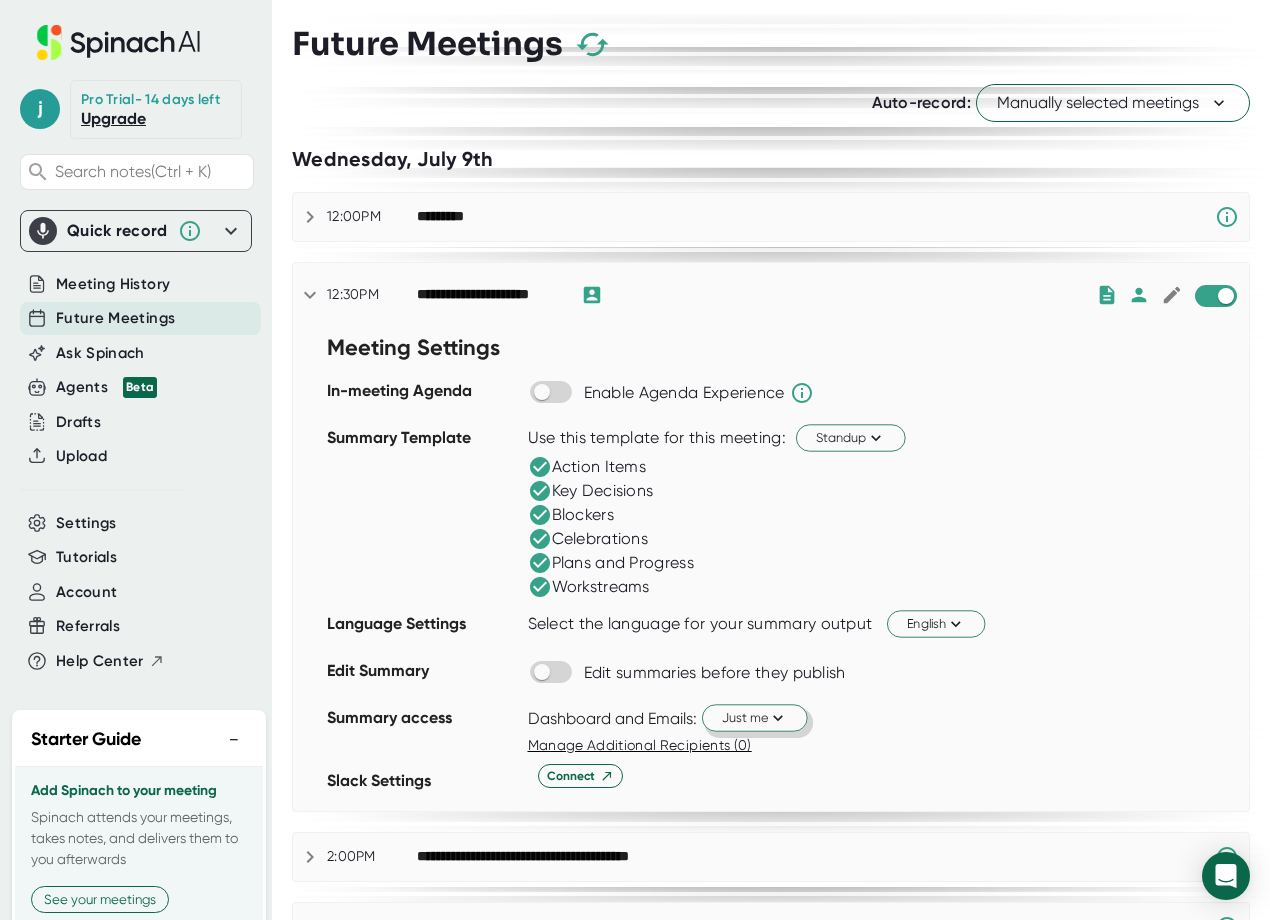 click on "Meeting Settings In-meeting Agenda Enable Agenda Experience Summary Template Use this template for this meeting:  Standup Action Items Key Decisions Blockers Celebrations Plans and Progress Workstreams Language Settings Select the language for your summary output English Edit Summary Edit summaries before they publish Summary access Dashboard and Emails: Just me Manage Additional Recipients (0) Slack Settings Connect" at bounding box center (771, 569) 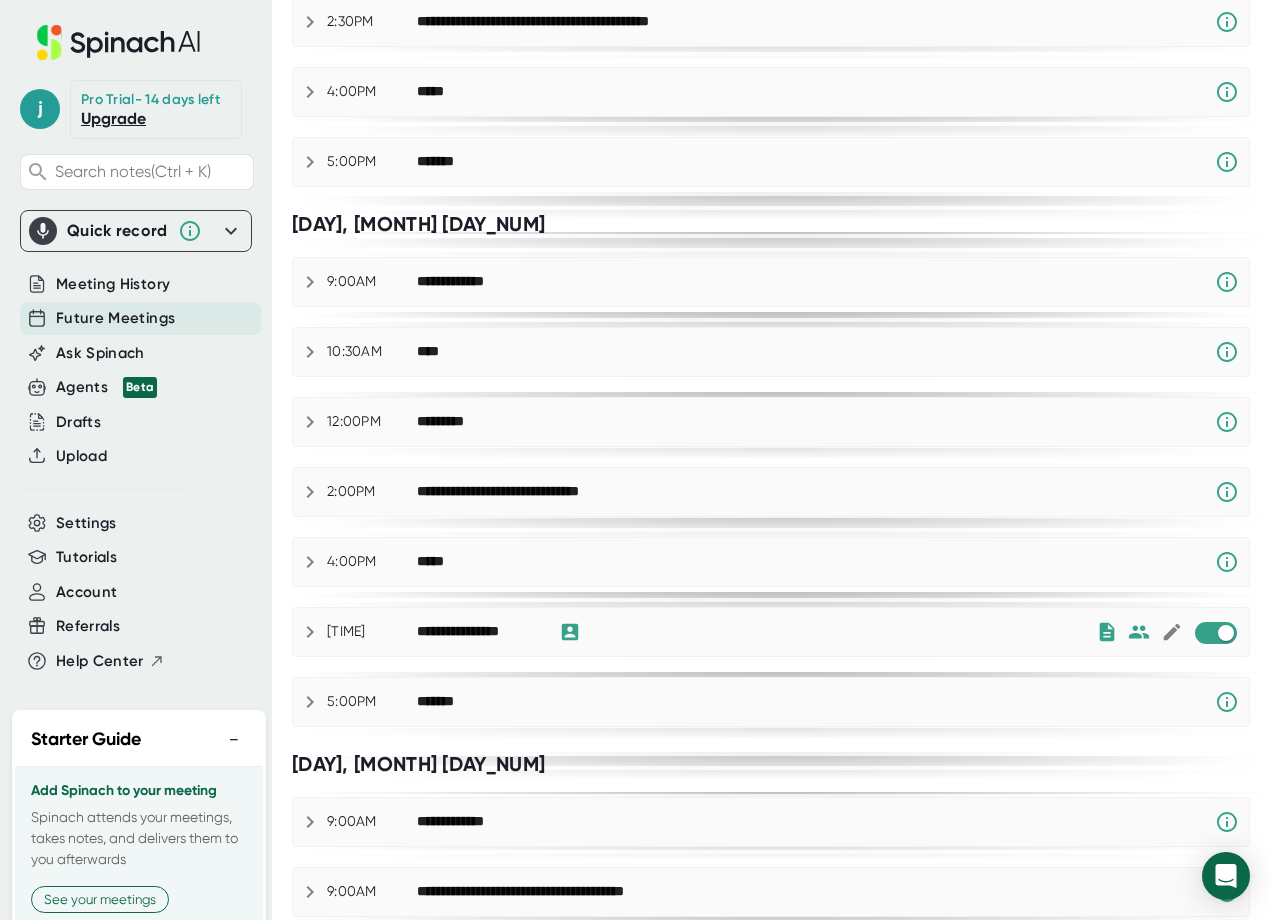 scroll, scrollTop: 600, scrollLeft: 0, axis: vertical 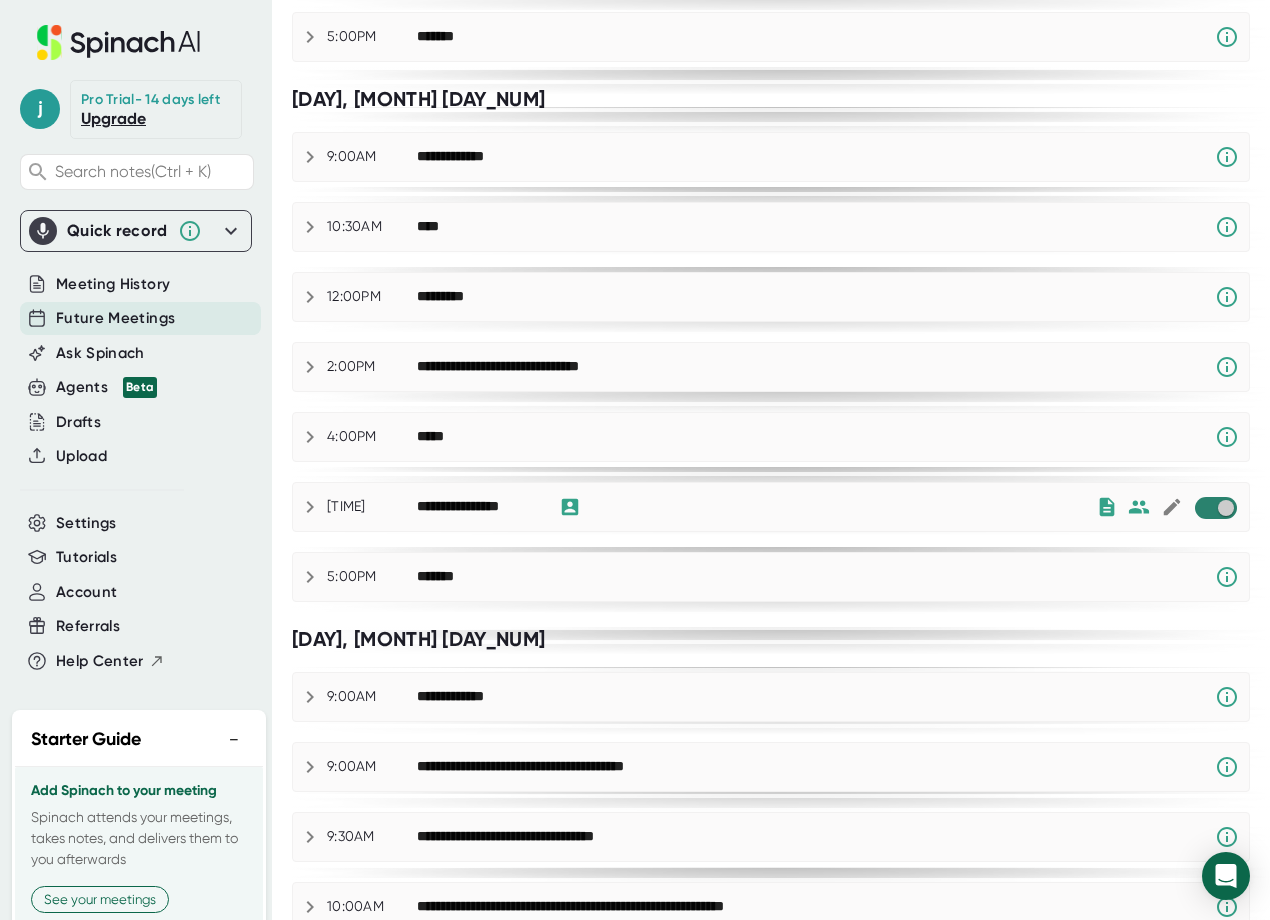 click at bounding box center [1225, 508] 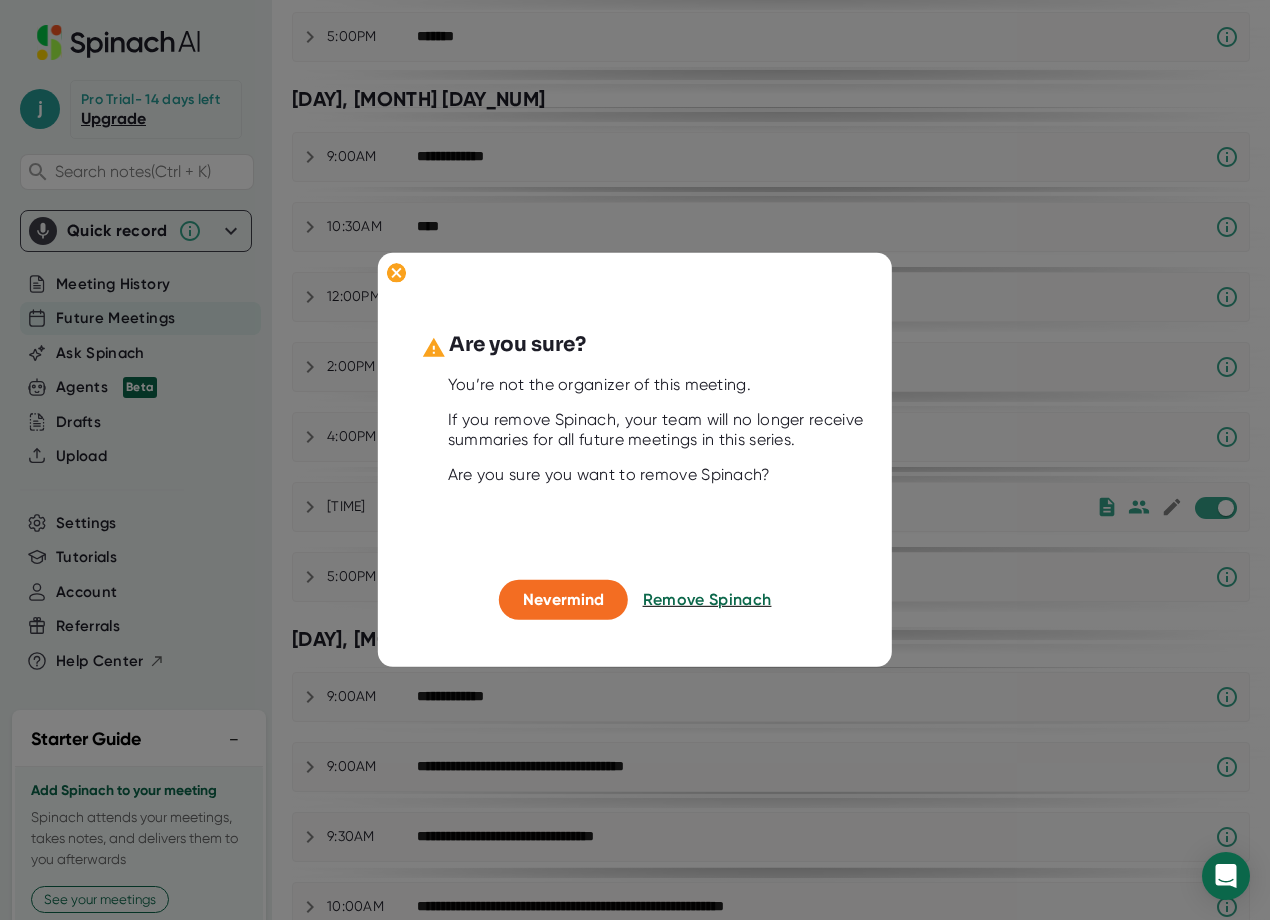click on "Remove Spinach" at bounding box center [707, 600] 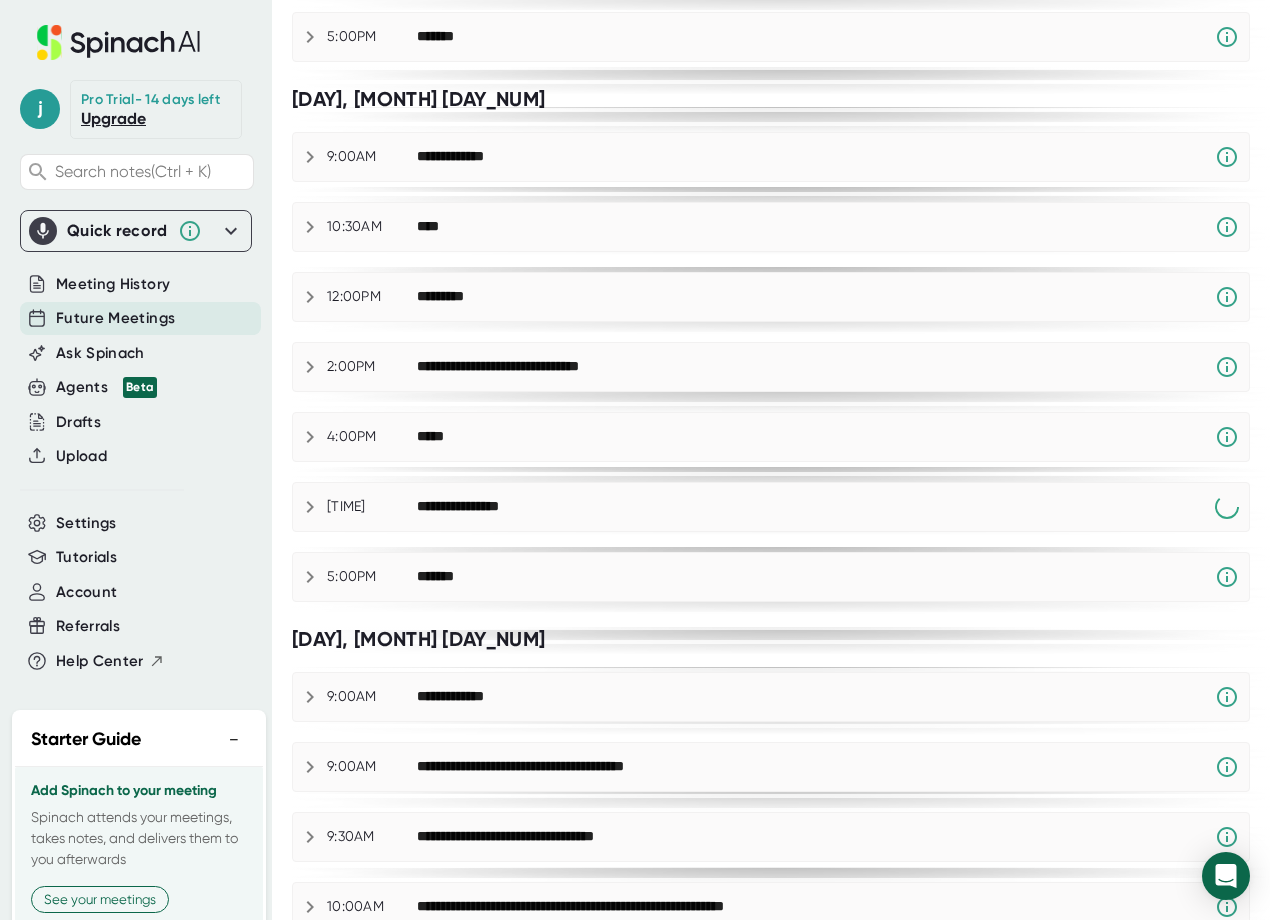 scroll, scrollTop: 827, scrollLeft: 0, axis: vertical 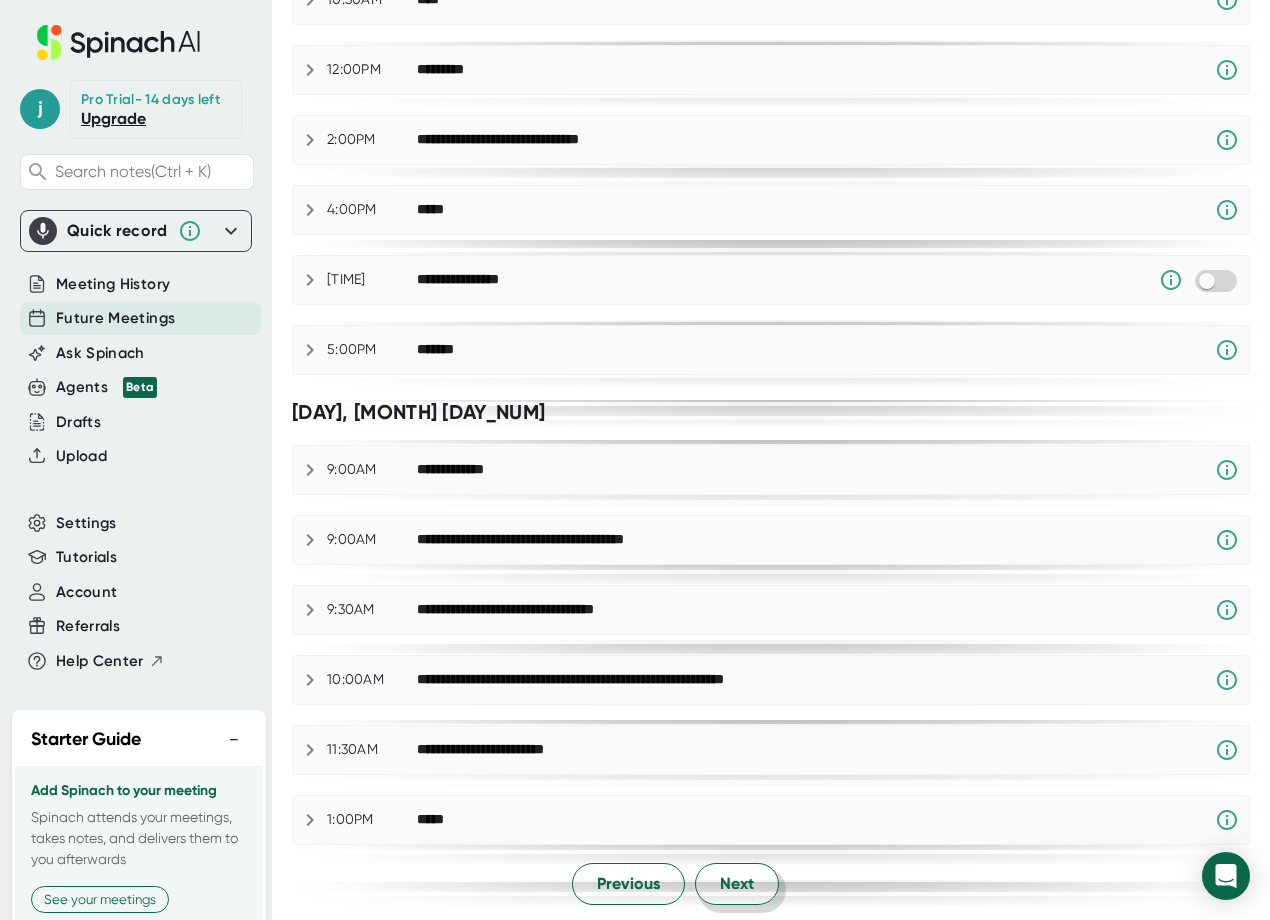 click on "Next" at bounding box center [737, 884] 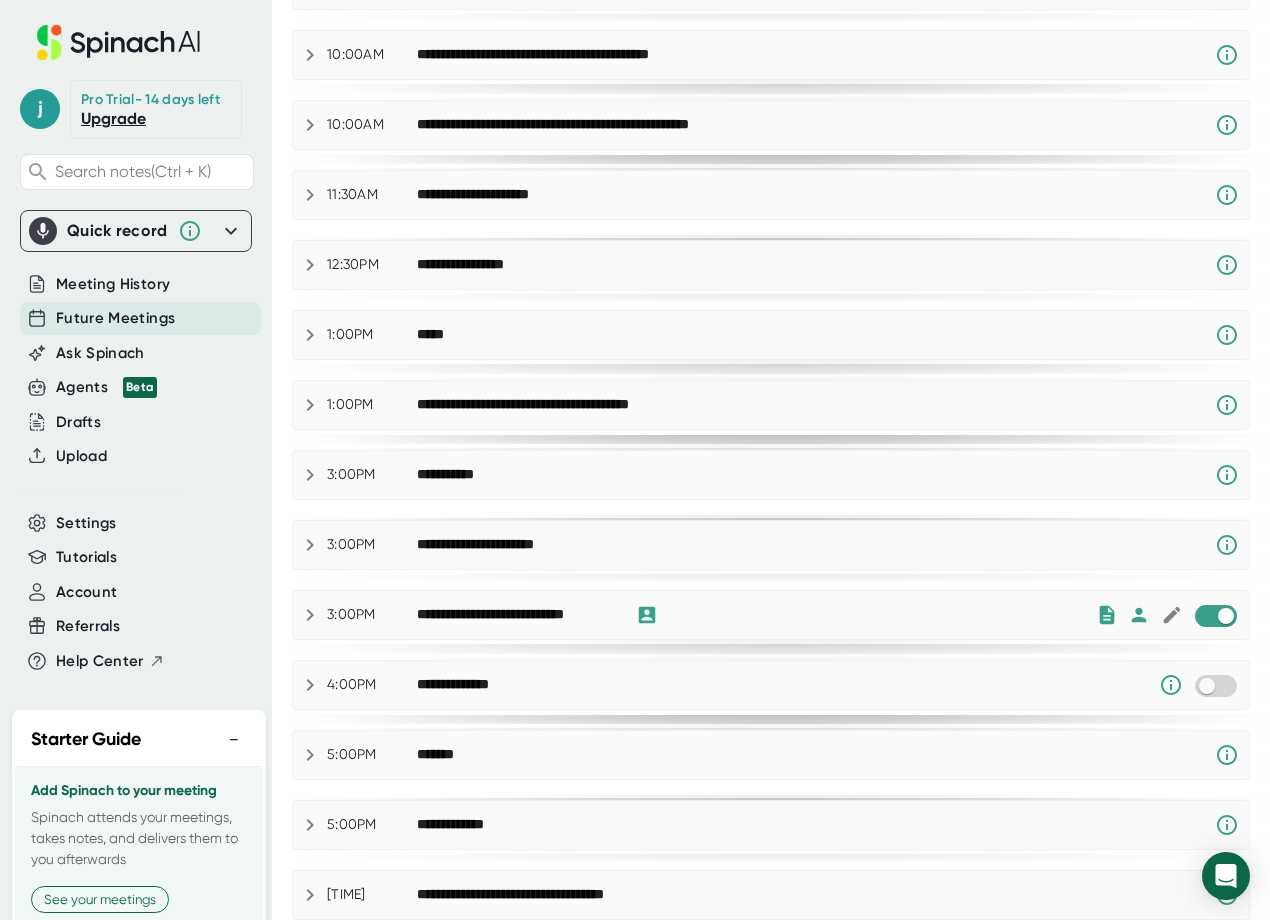 scroll, scrollTop: 700, scrollLeft: 0, axis: vertical 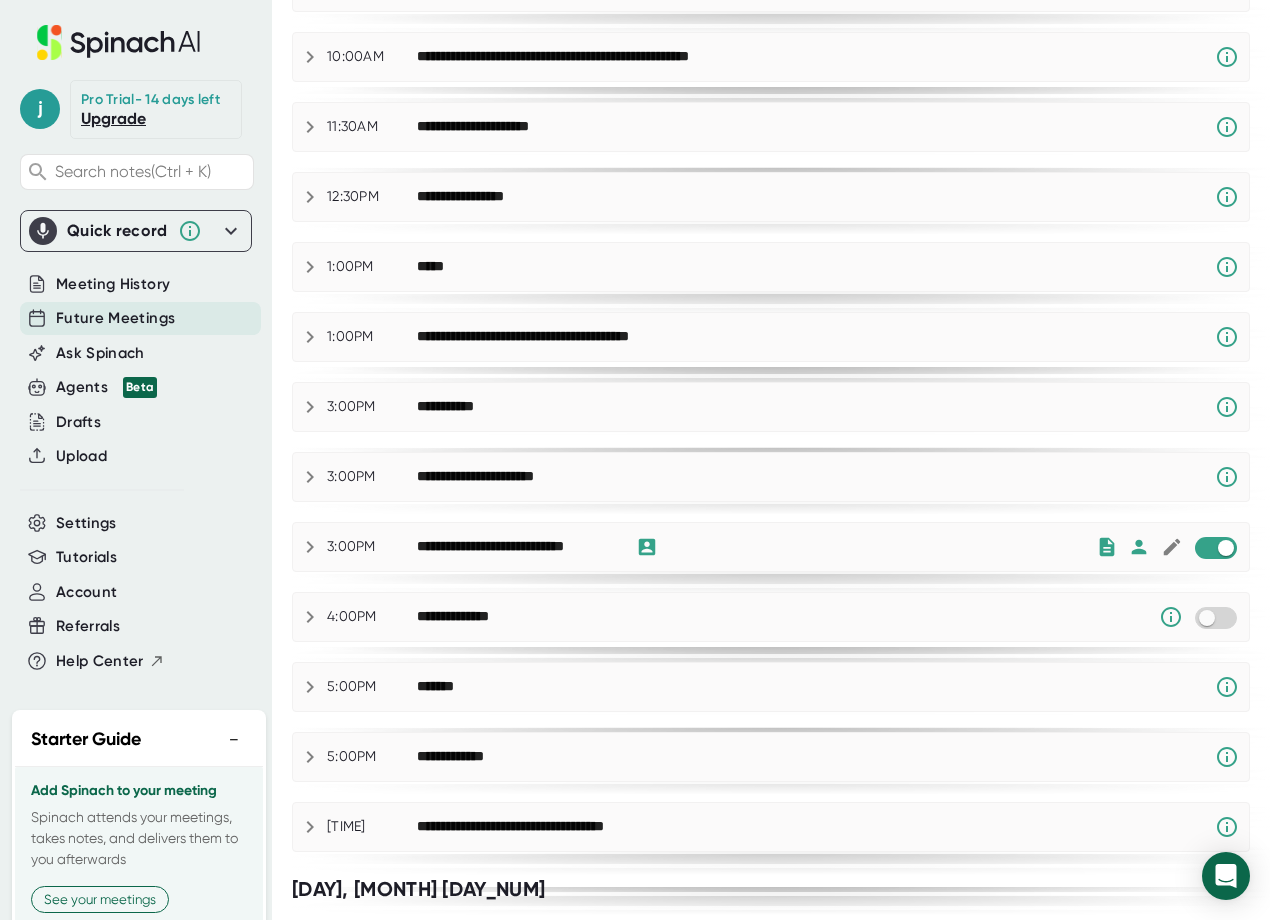 click at bounding box center [310, 547] 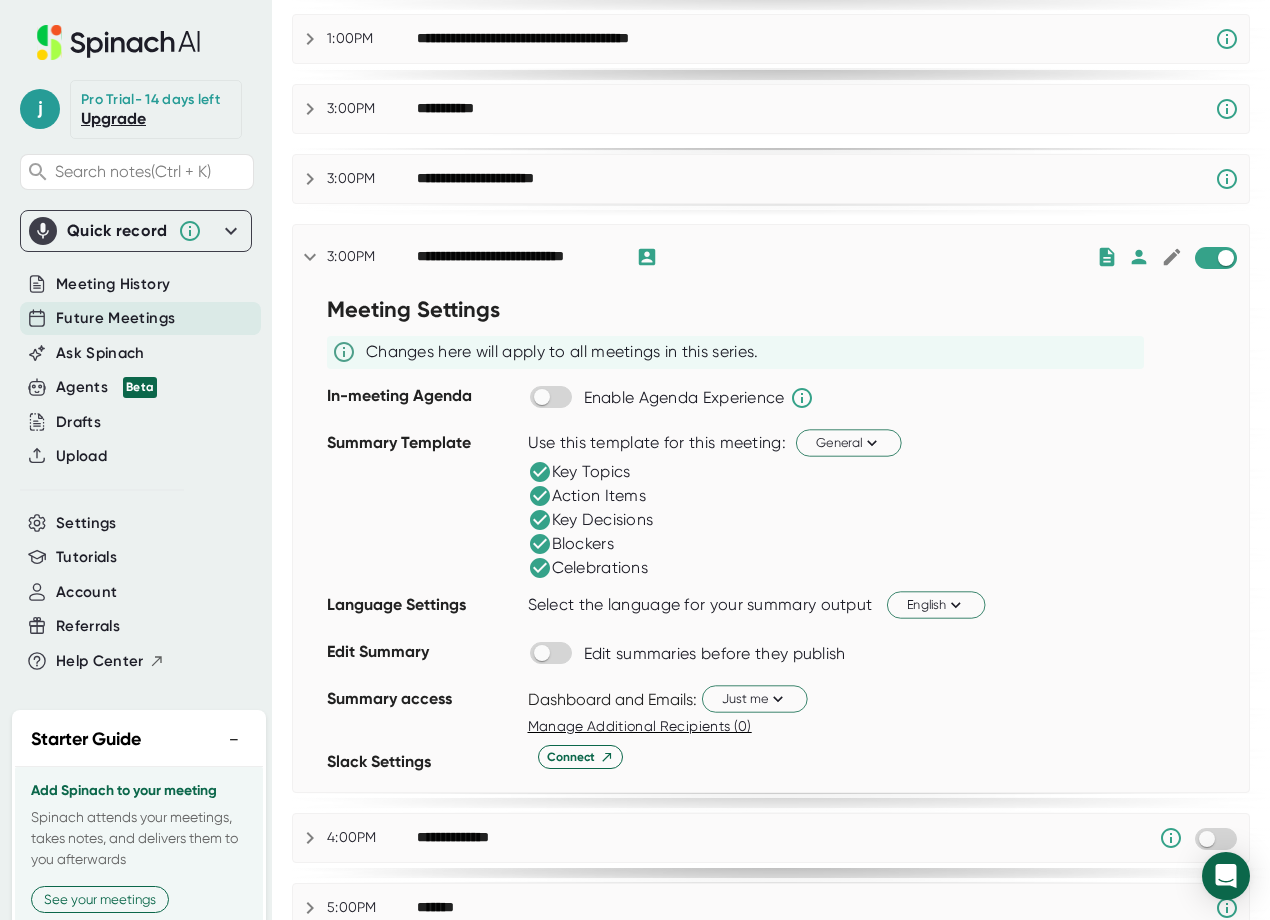 scroll, scrollTop: 1000, scrollLeft: 0, axis: vertical 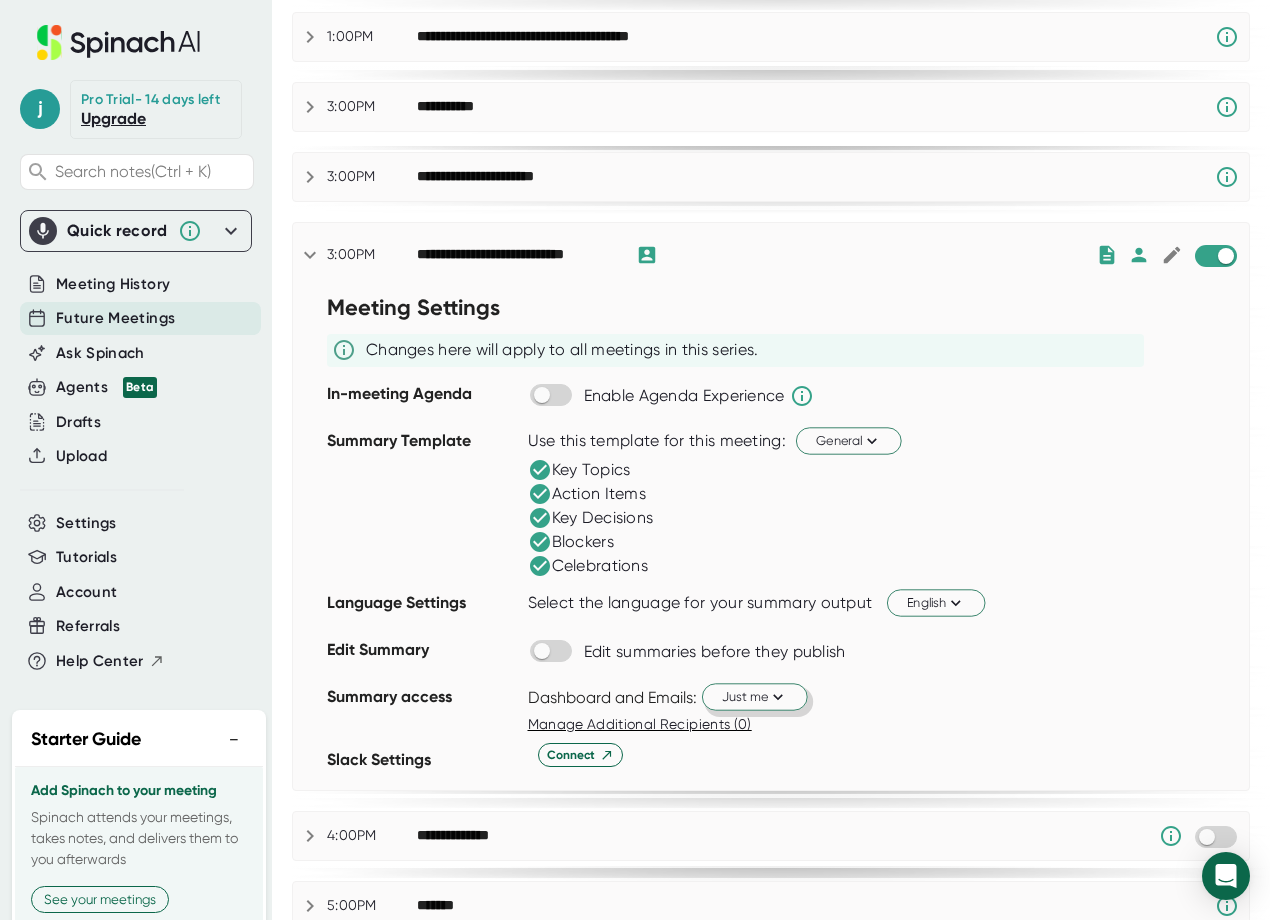 click on "Just me" at bounding box center (755, 696) 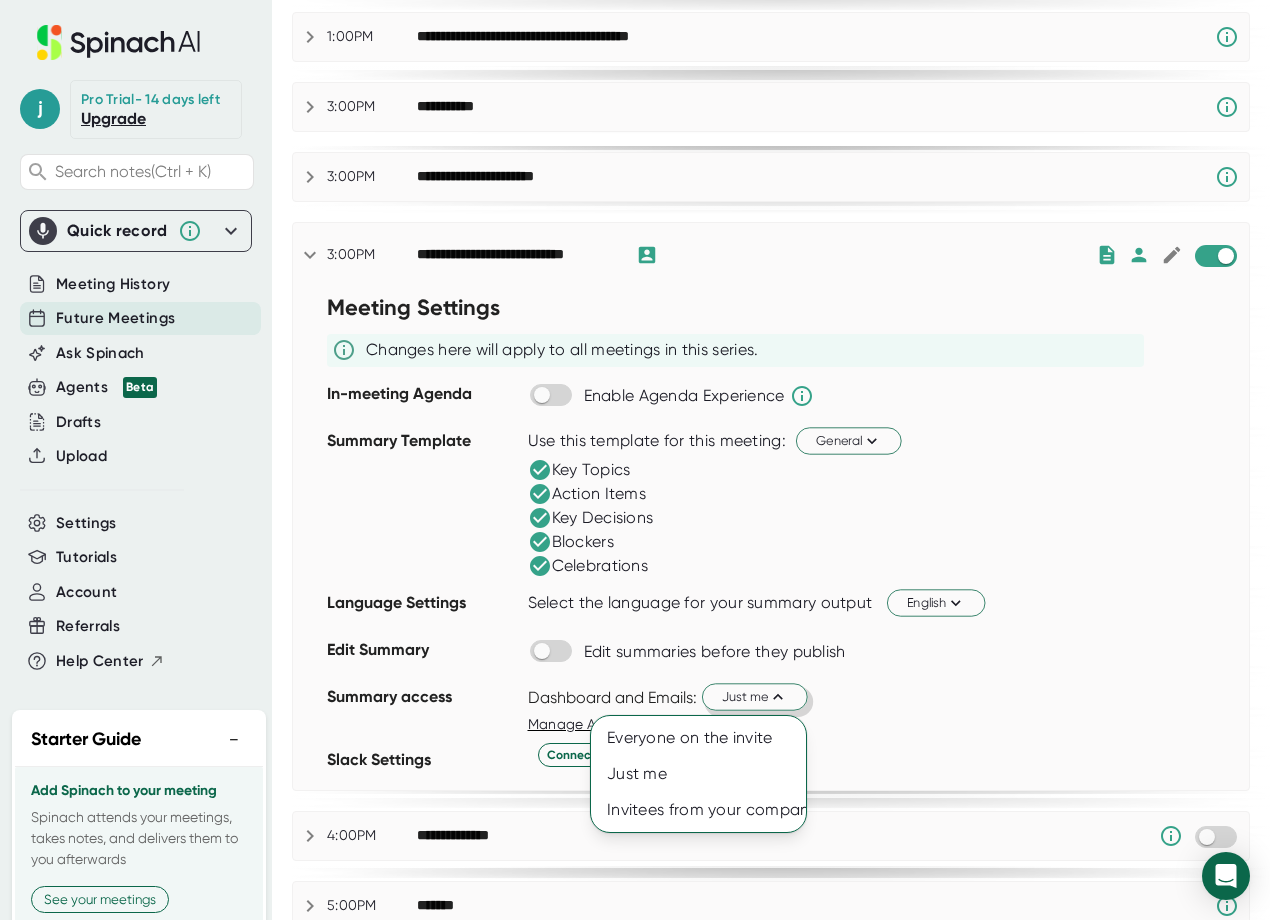 click at bounding box center (635, 460) 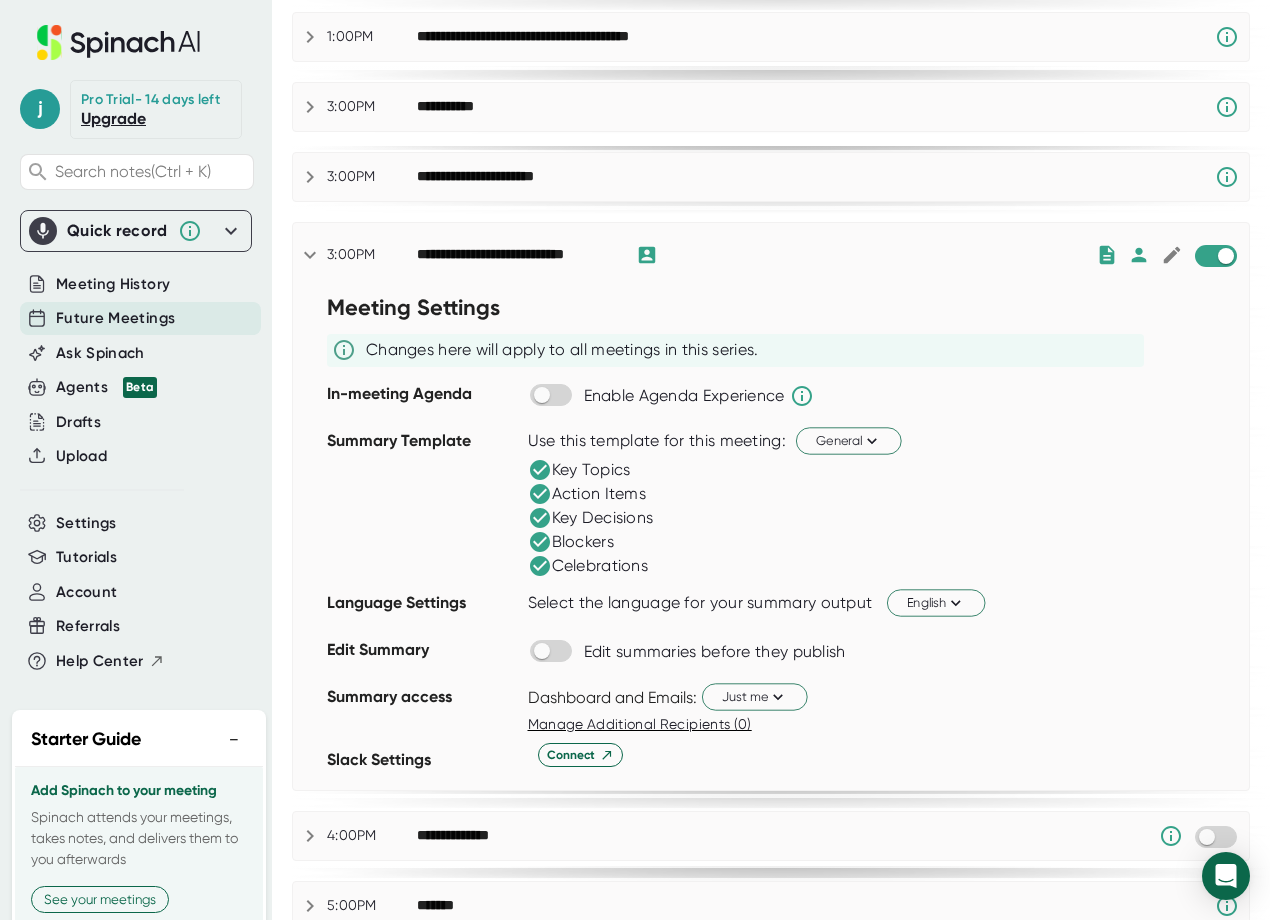 click on "Manage Additional Recipients (0)" at bounding box center [889, 724] 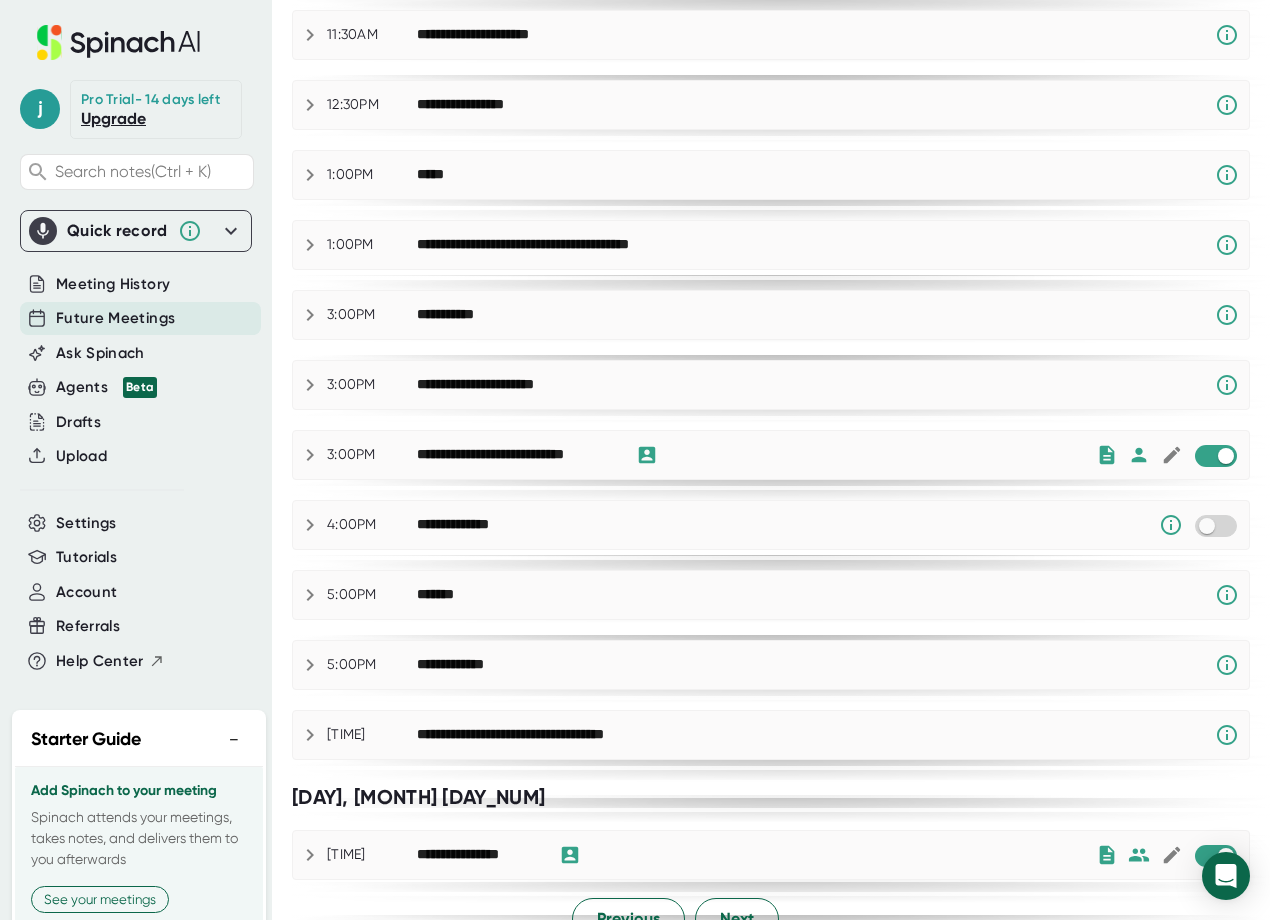 scroll, scrollTop: 827, scrollLeft: 0, axis: vertical 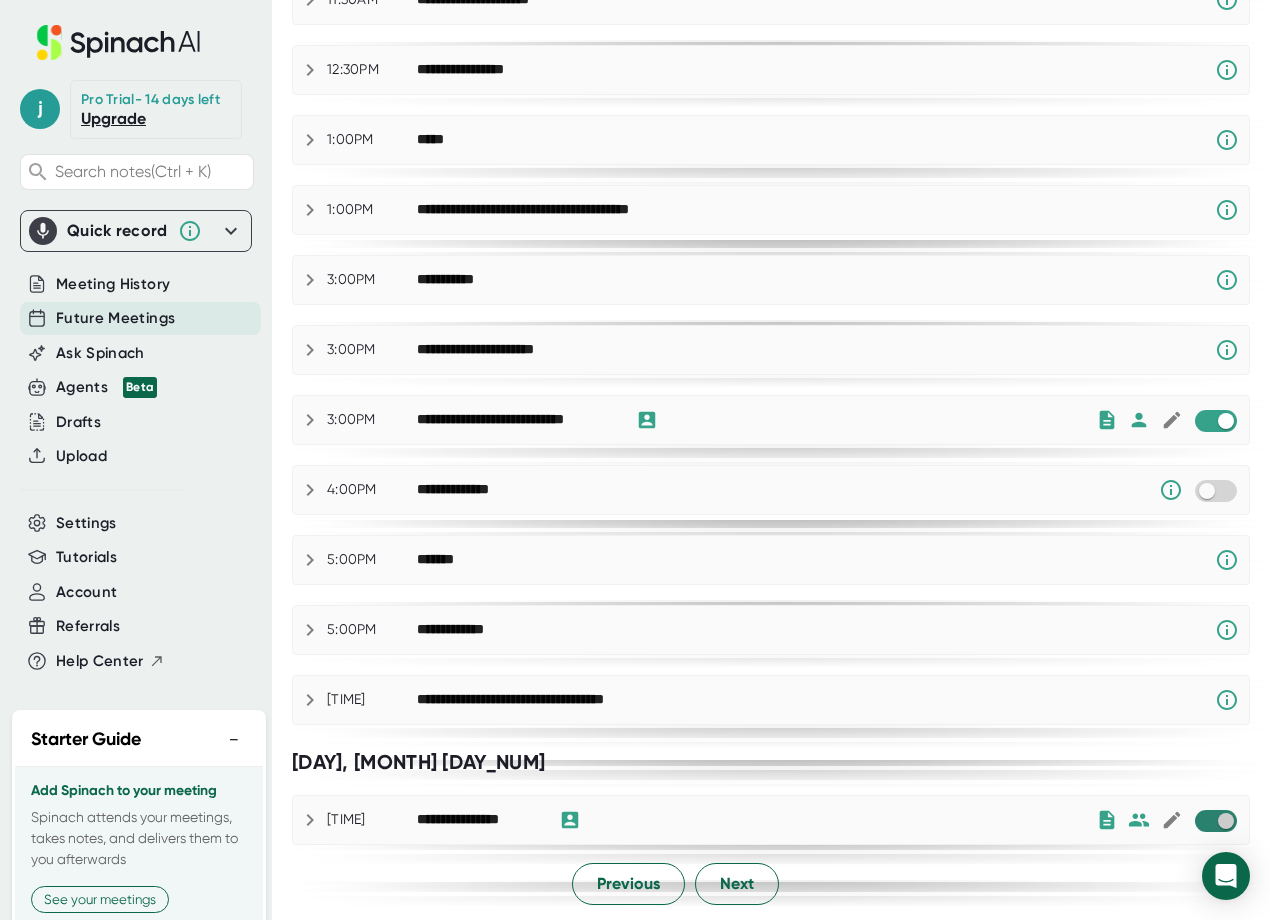 click at bounding box center (1225, 821) 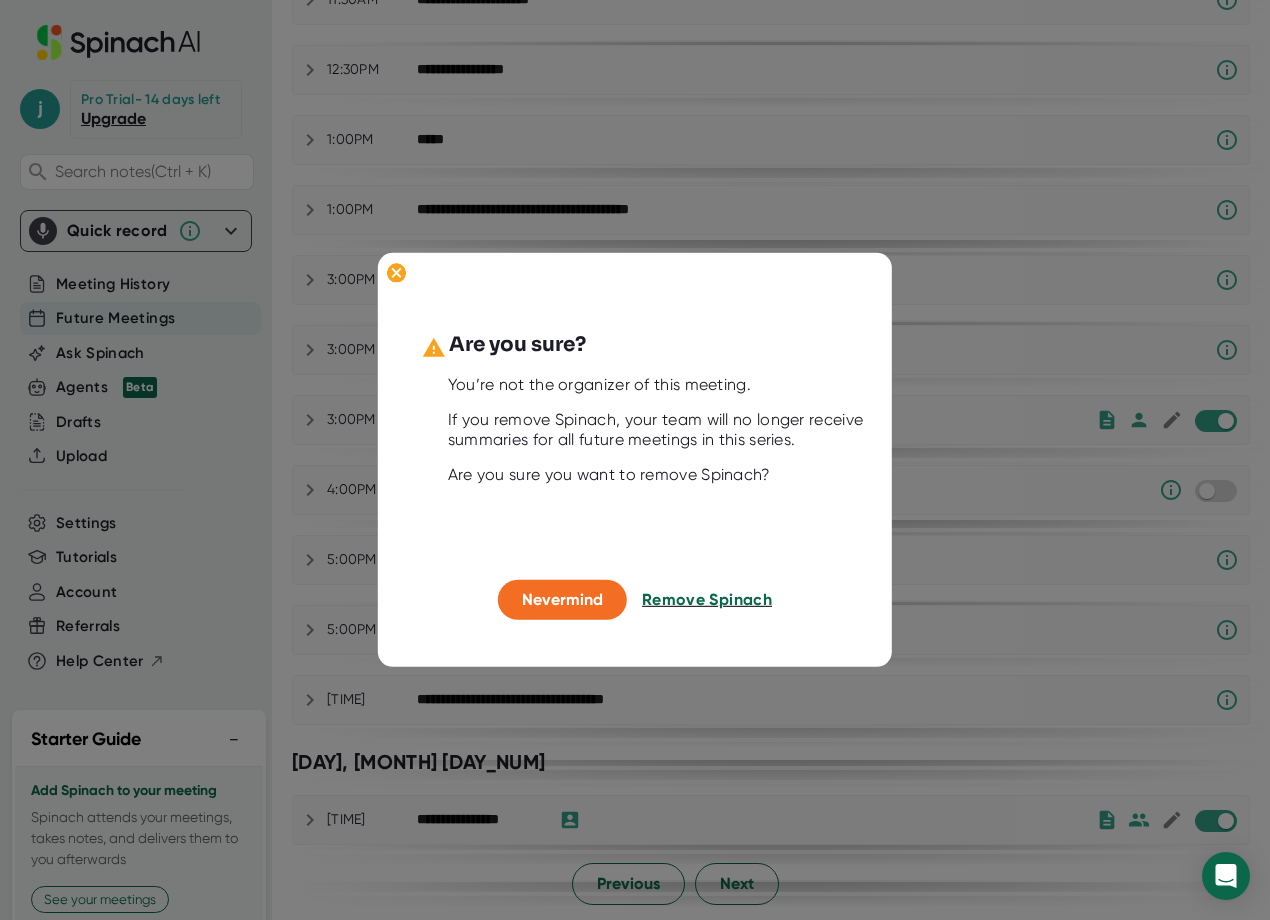 click on "Remove Spinach" at bounding box center (707, 599) 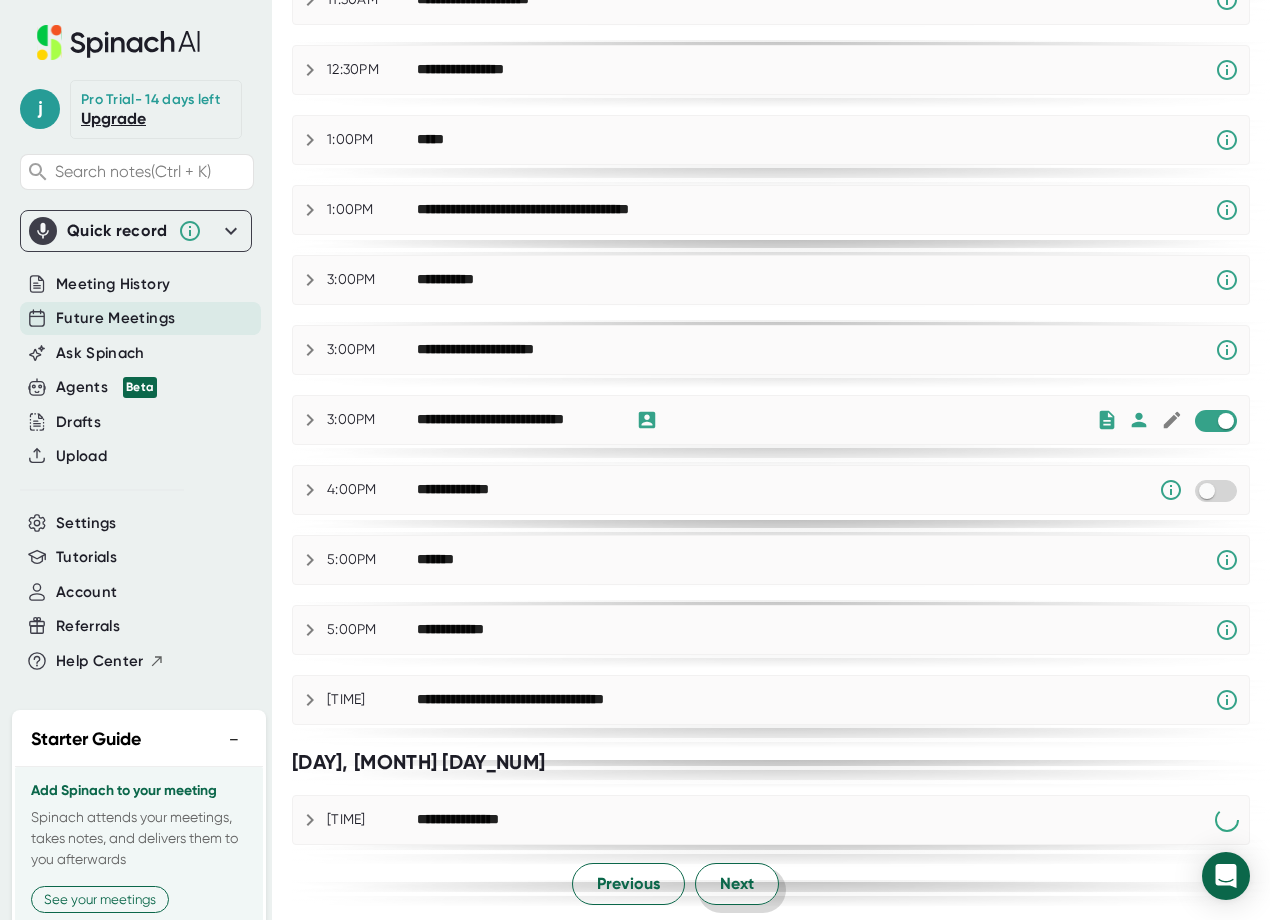 click on "Next" at bounding box center [628, 884] 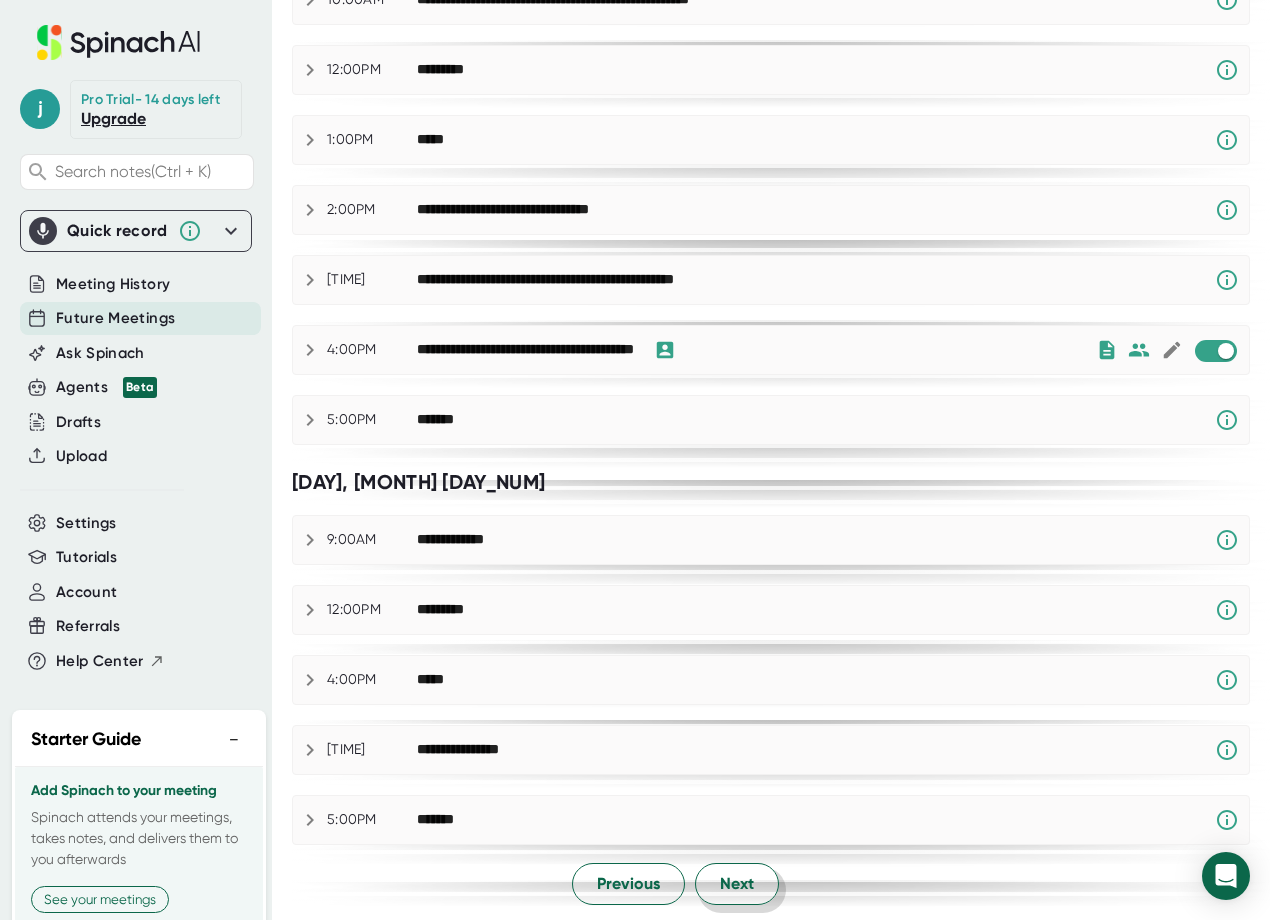 scroll, scrollTop: 0, scrollLeft: 0, axis: both 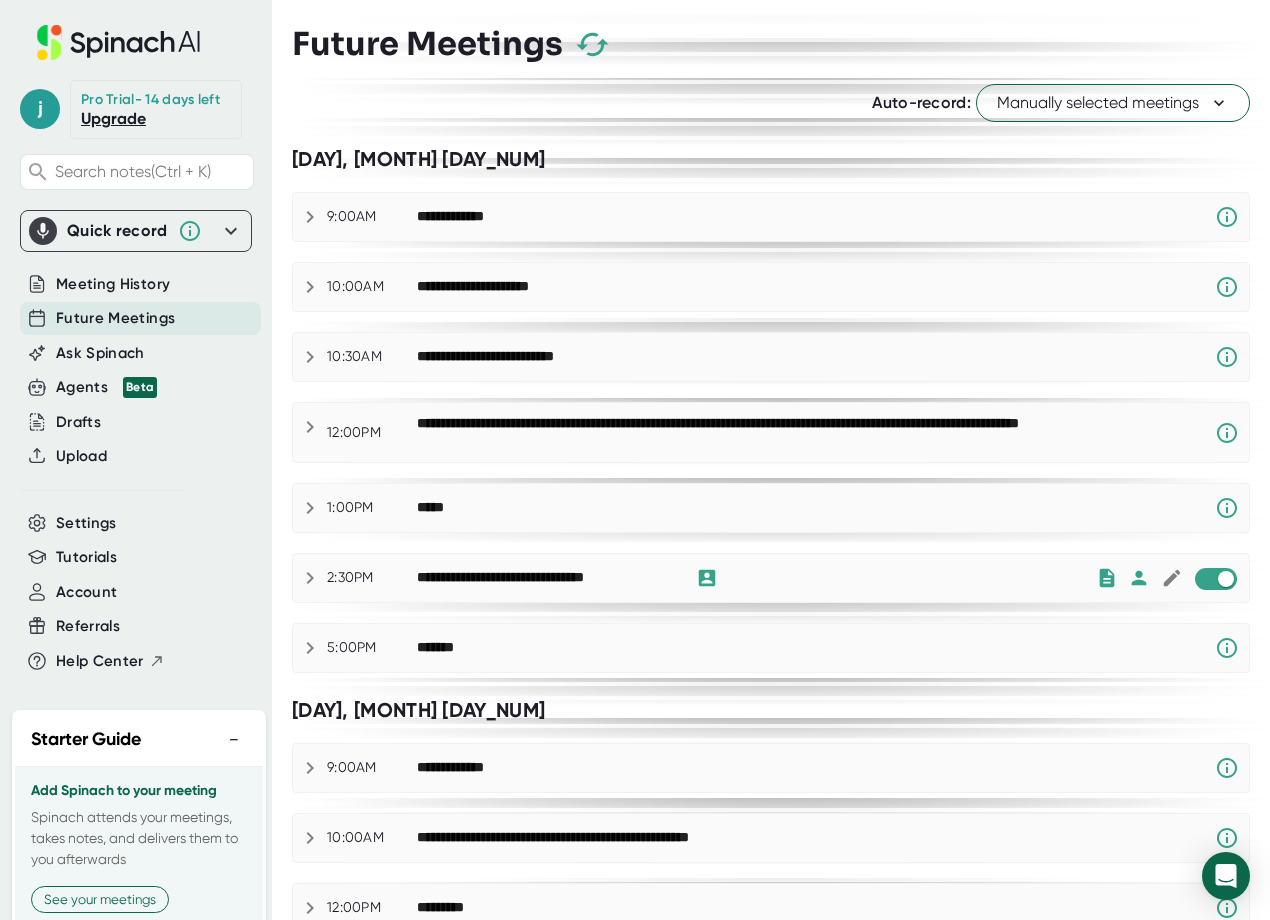click on "2:30PM" at bounding box center (372, 578) 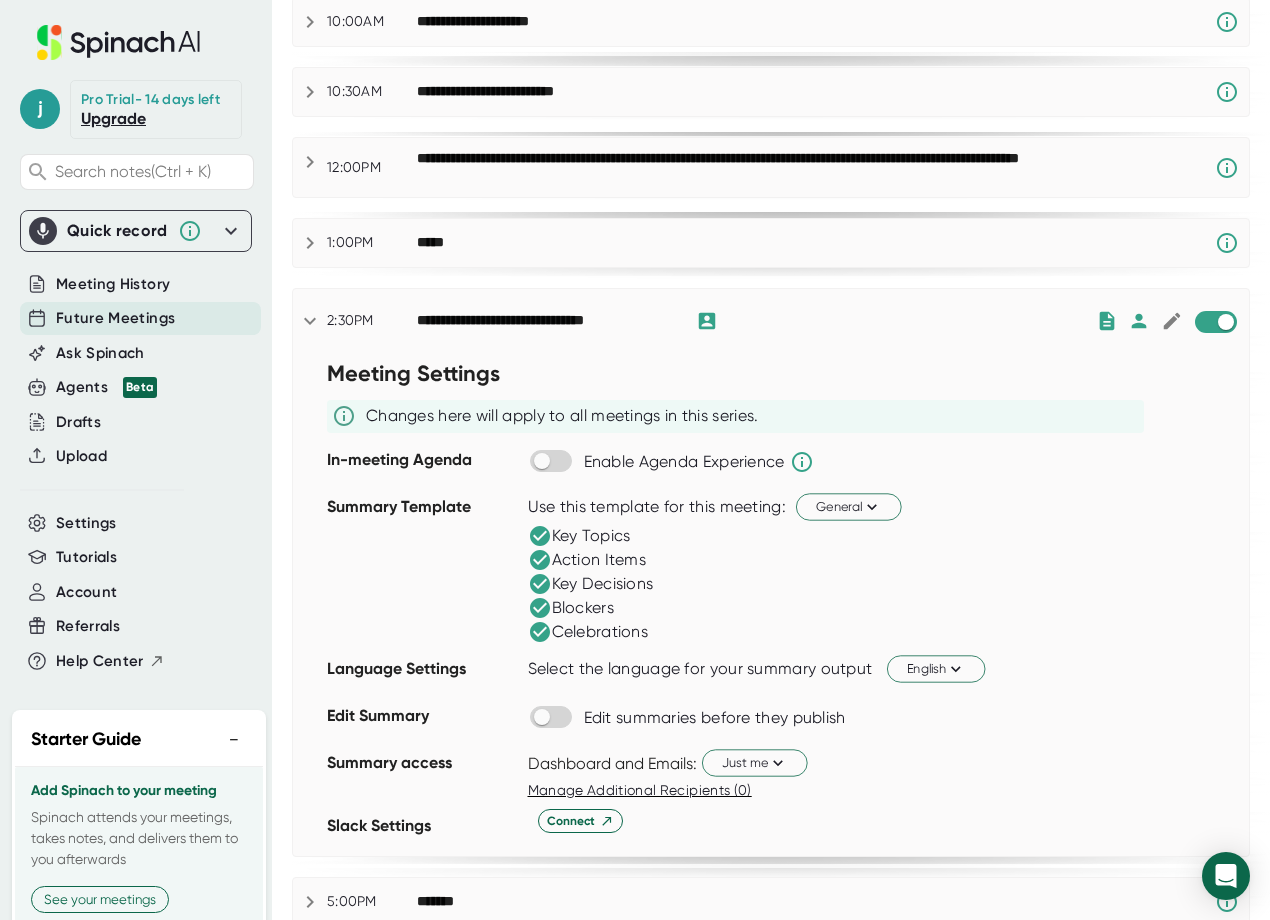 scroll, scrollTop: 300, scrollLeft: 0, axis: vertical 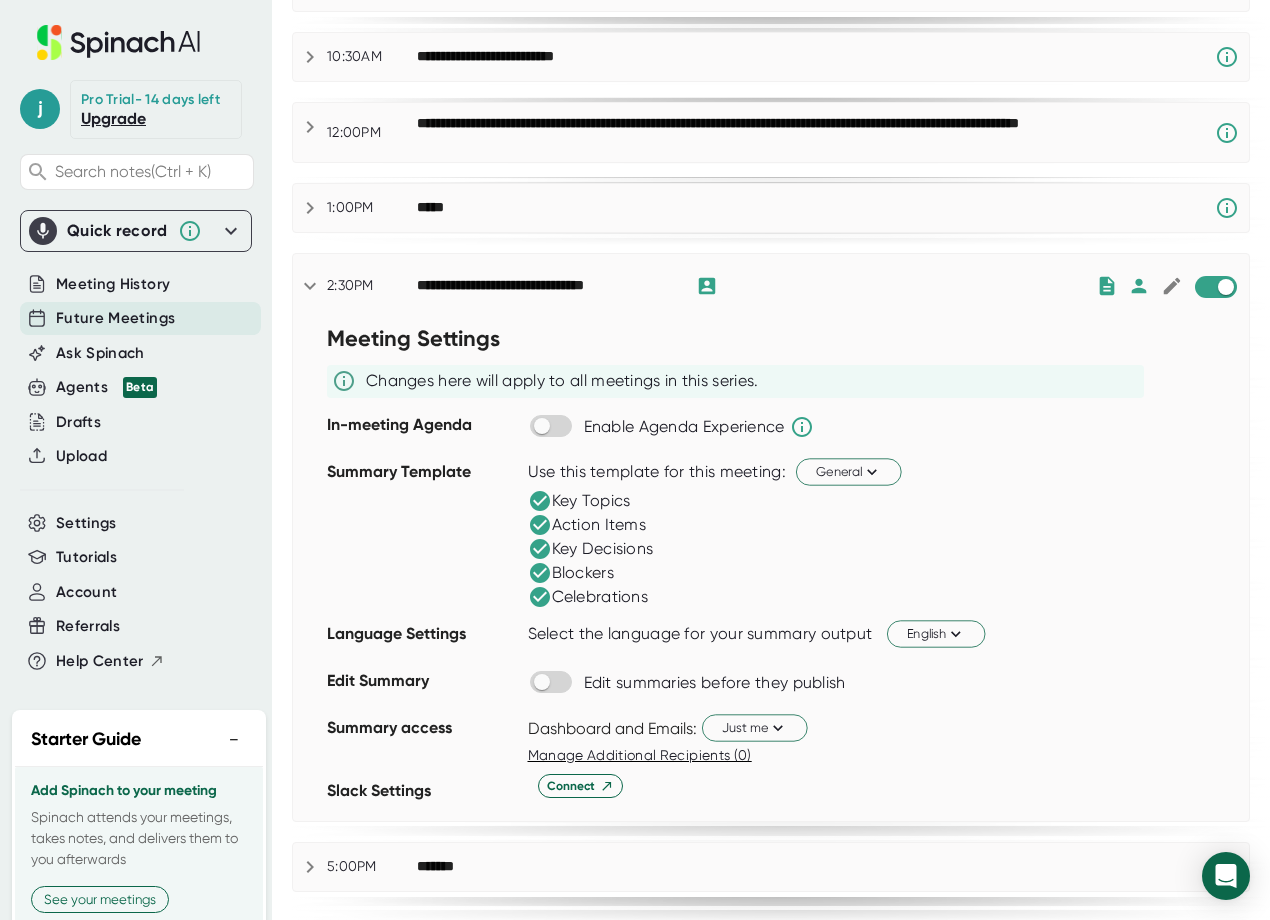 click at bounding box center [310, 286] 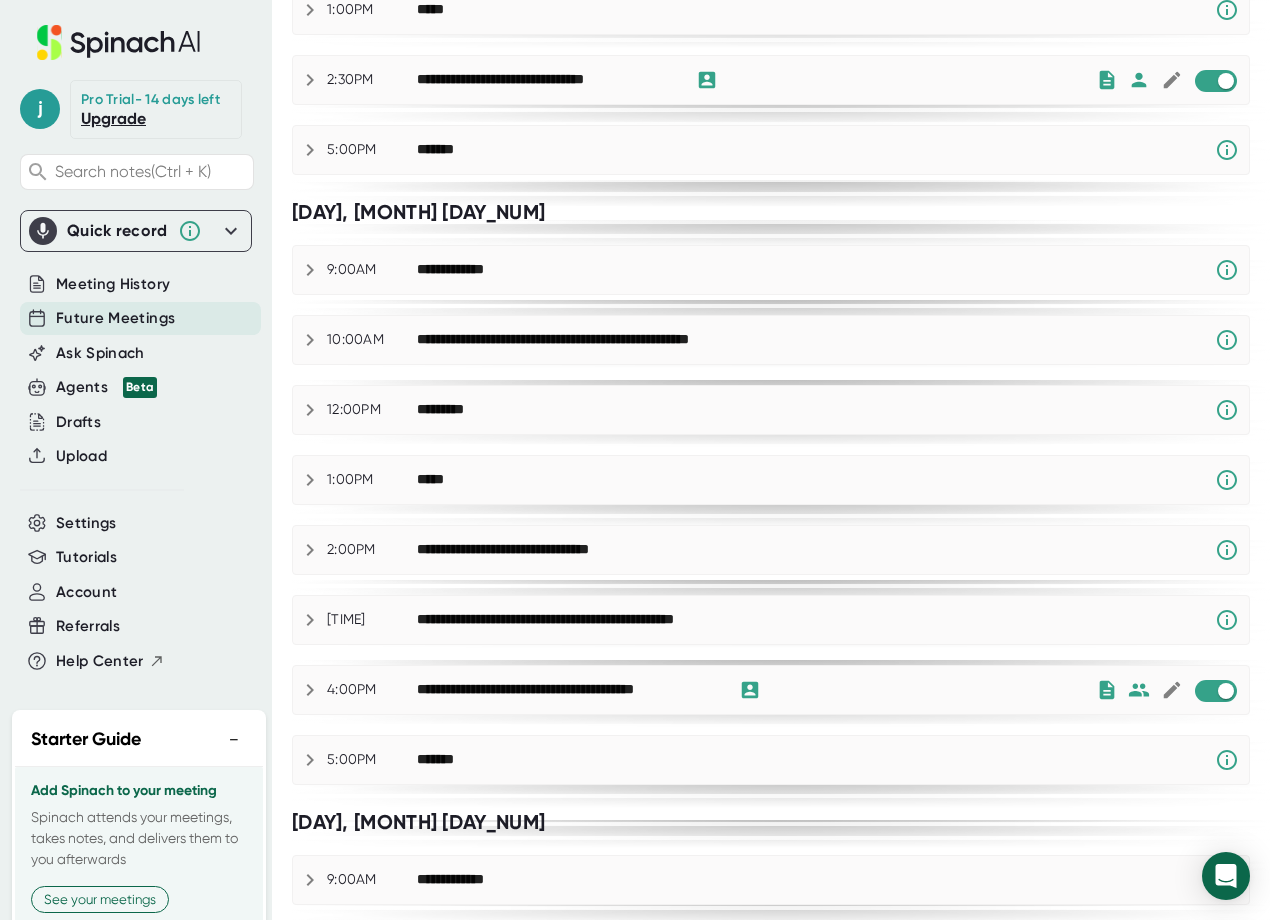 scroll, scrollTop: 700, scrollLeft: 0, axis: vertical 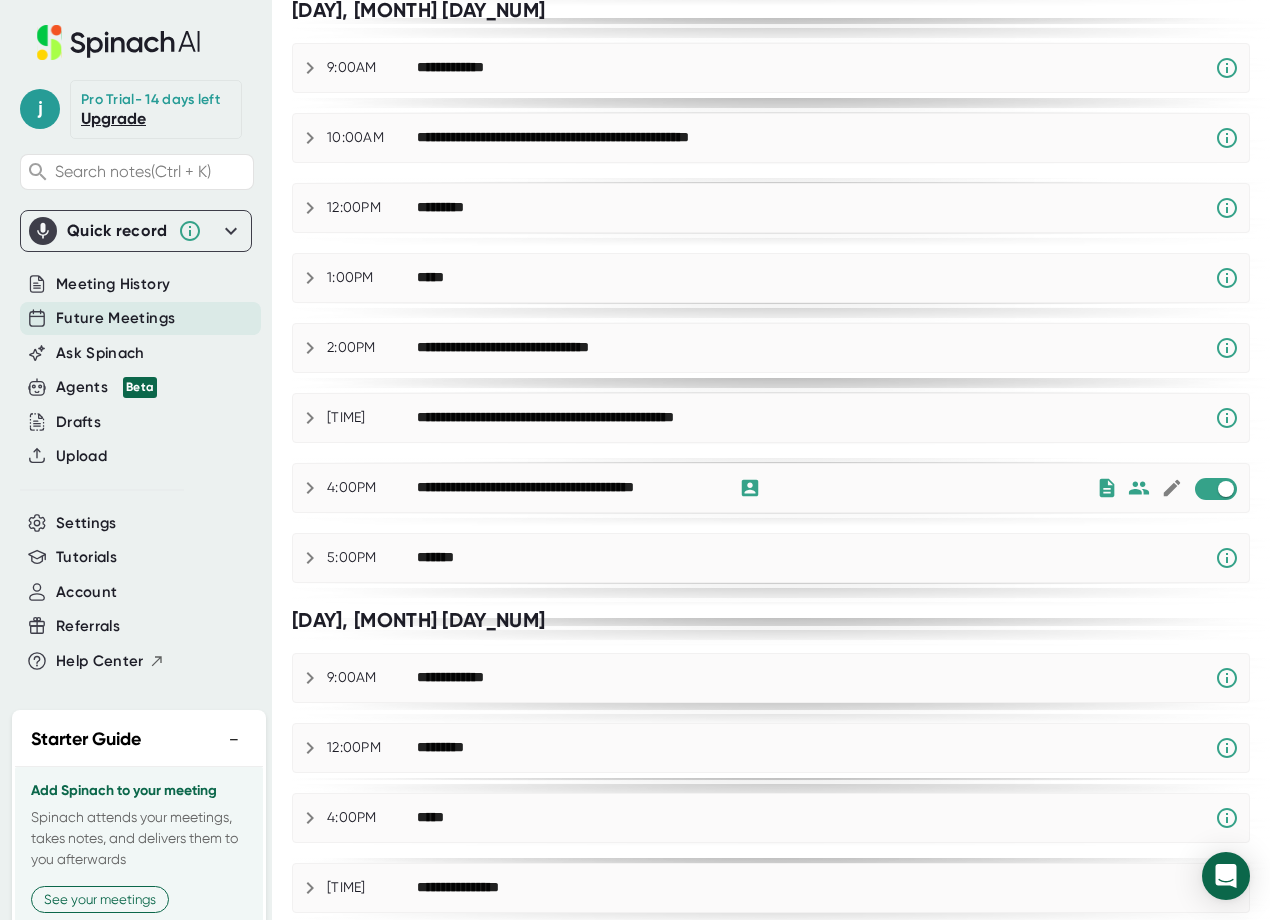 click at bounding box center [310, 488] 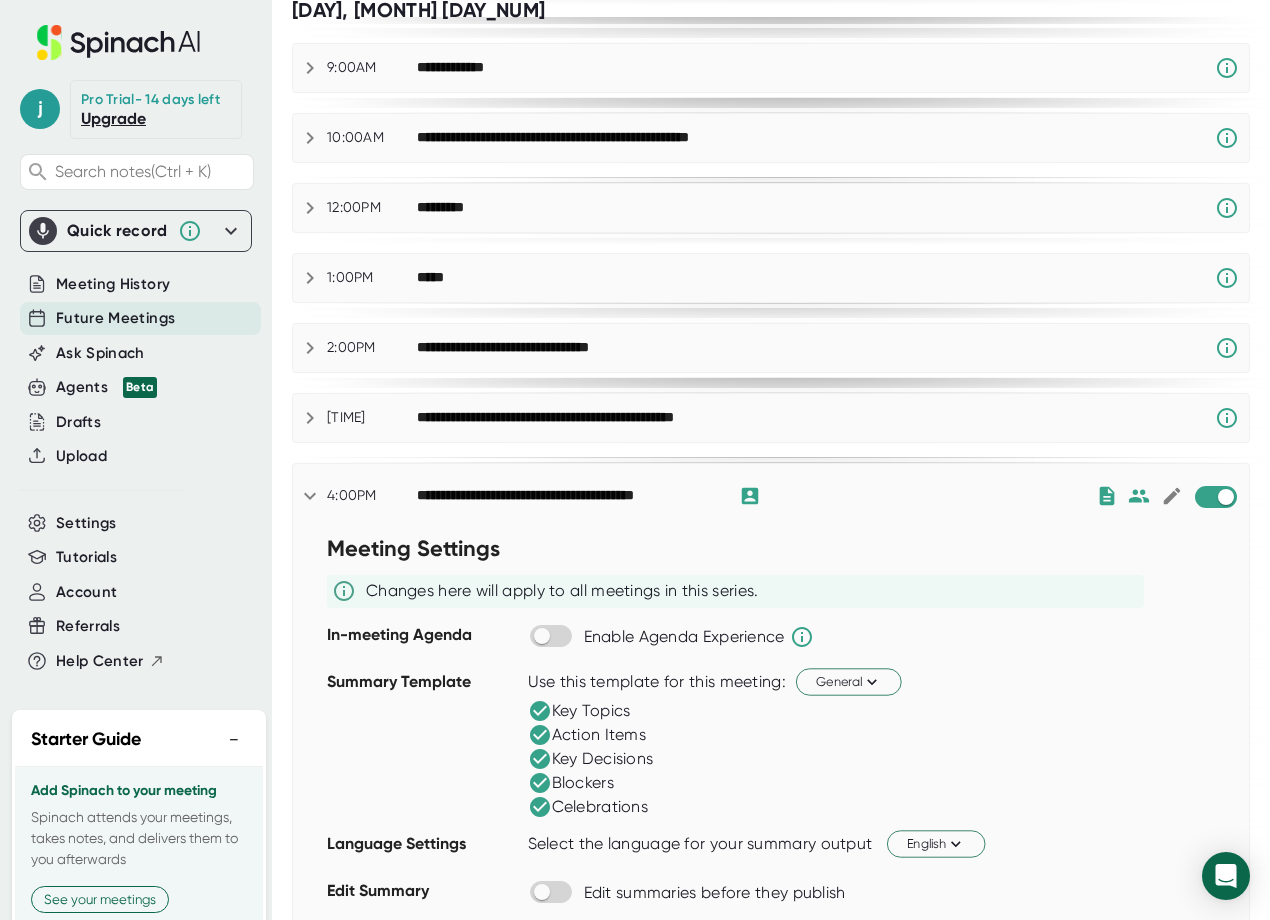 scroll, scrollTop: 900, scrollLeft: 0, axis: vertical 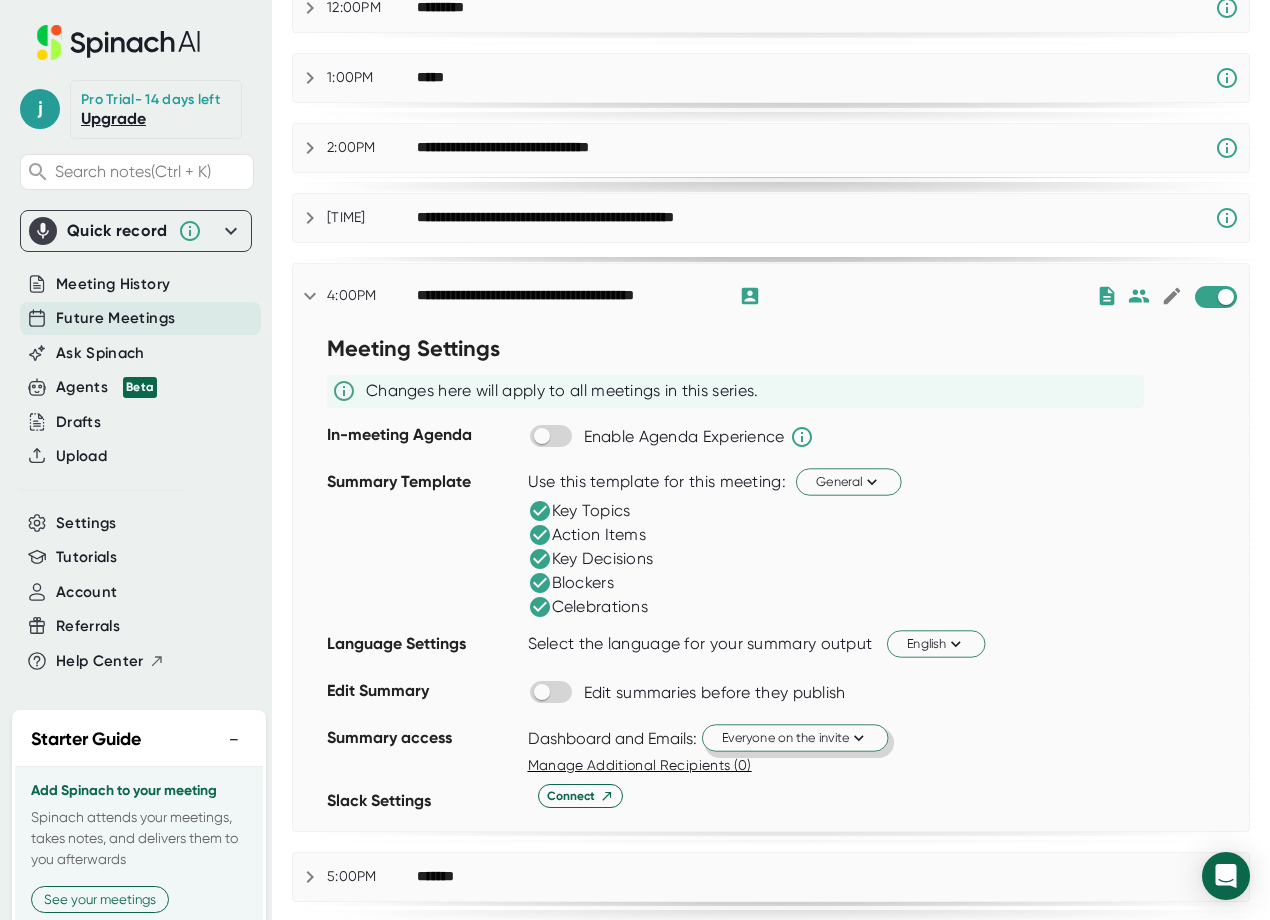 click on "Everyone on the invite" at bounding box center (795, 737) 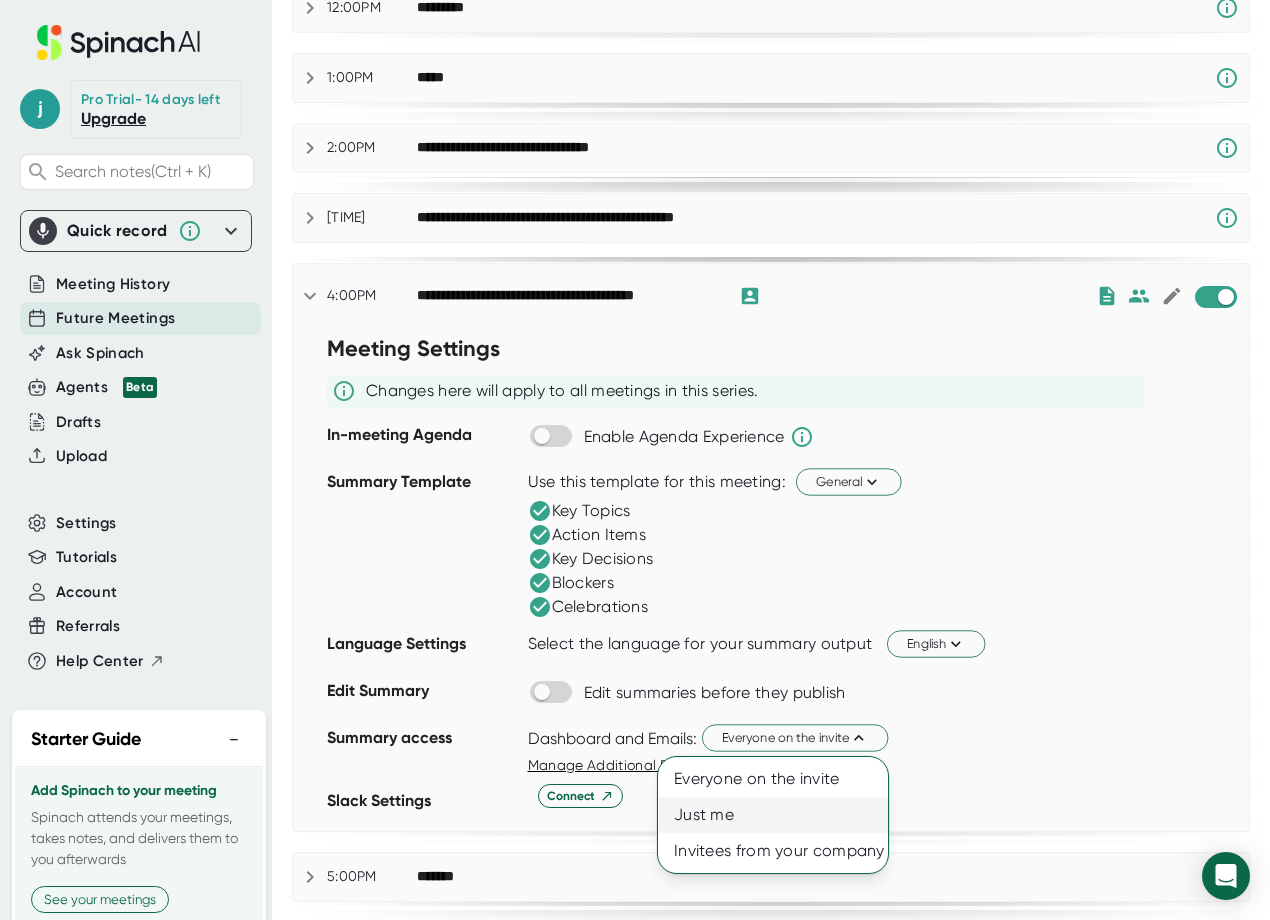 click on "Just me" at bounding box center (773, 779) 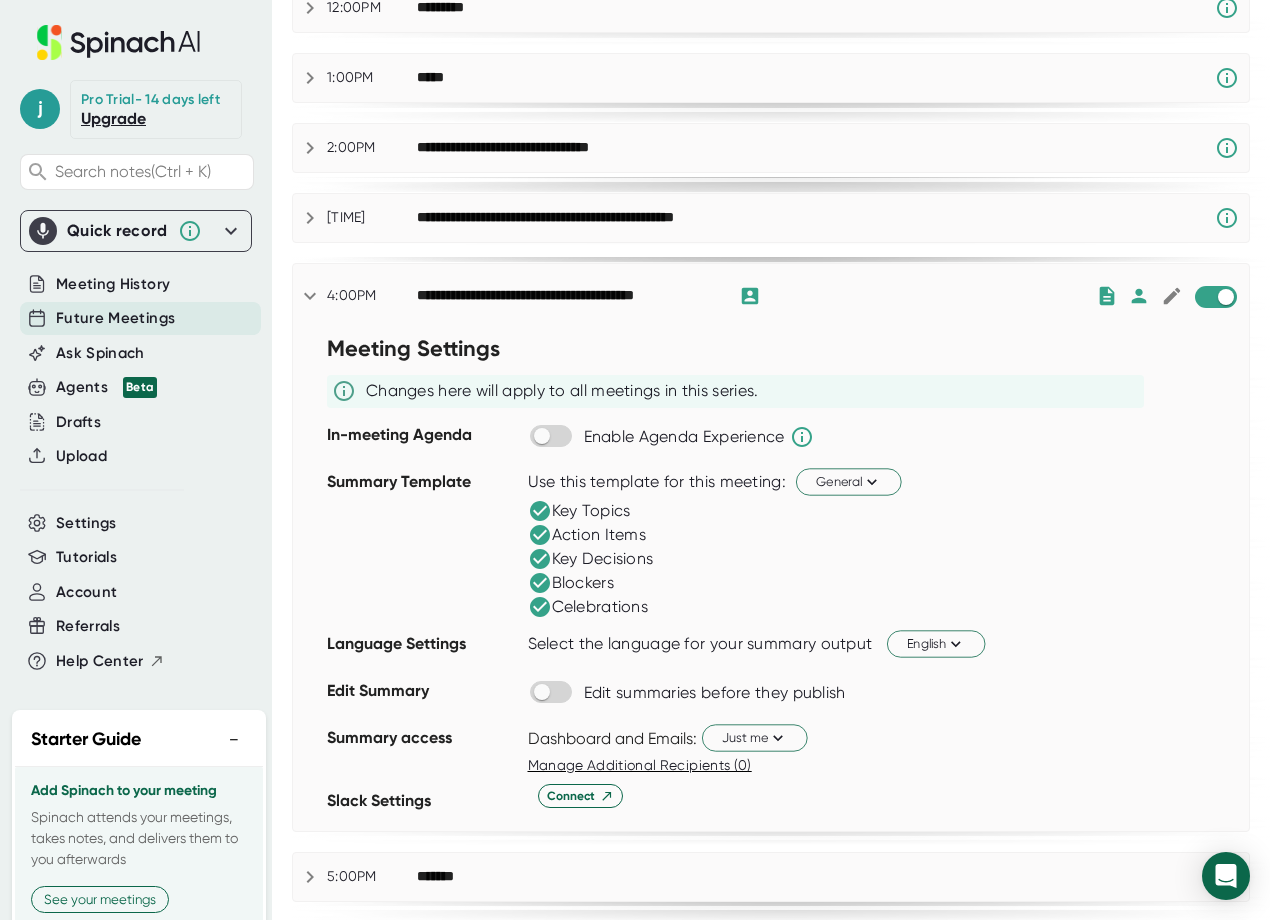 click on "Connect" at bounding box center (889, 796) 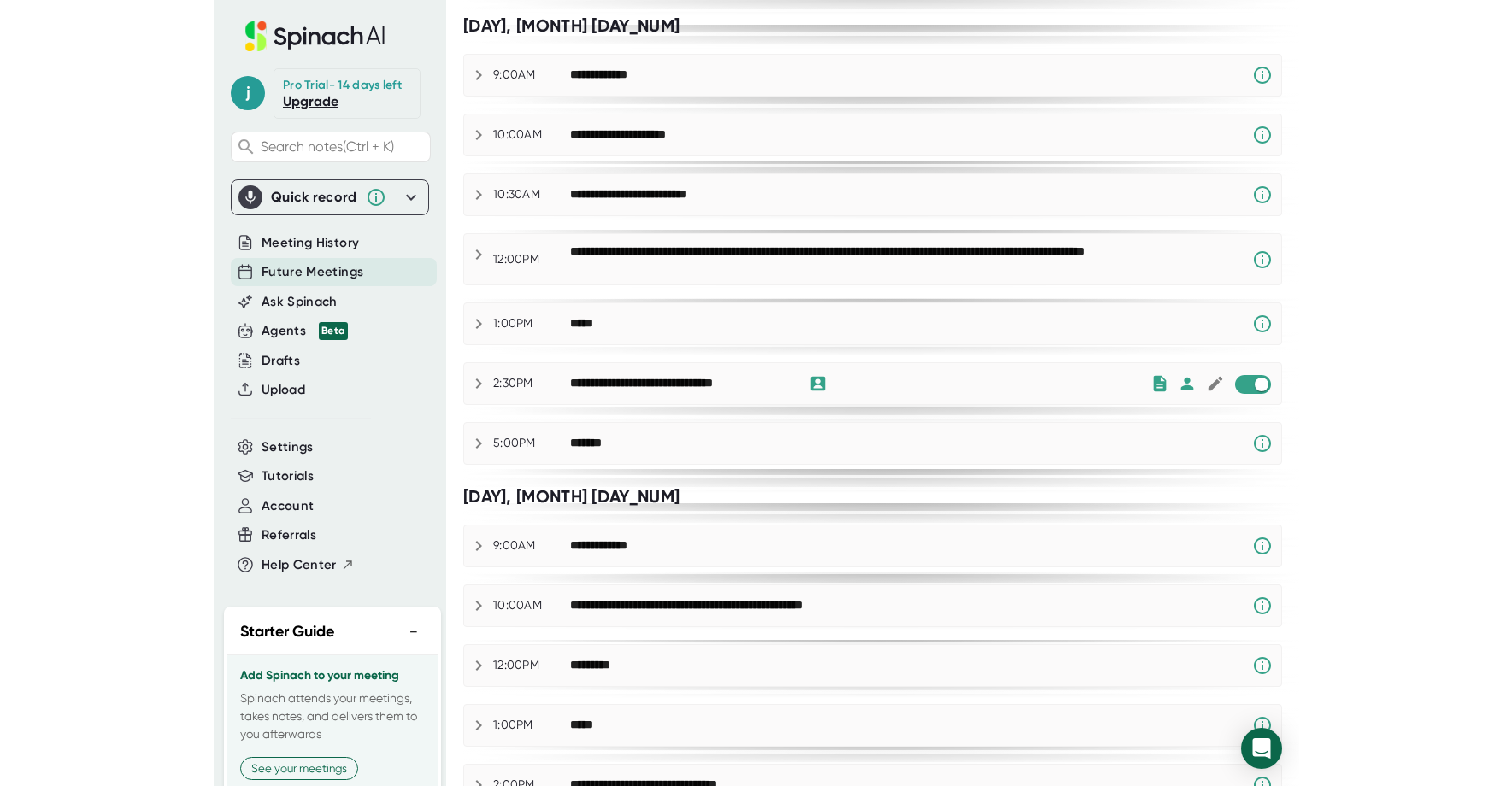 scroll, scrollTop: 0, scrollLeft: 0, axis: both 